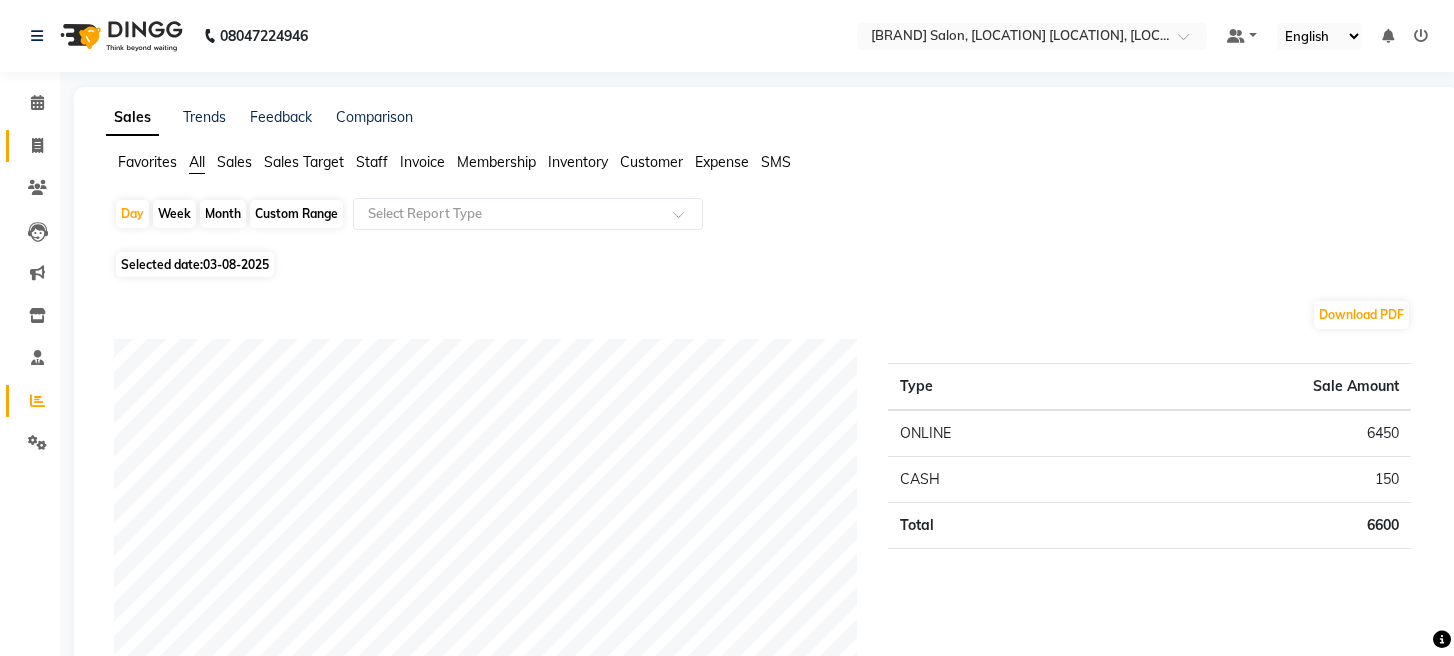 scroll, scrollTop: 0, scrollLeft: 0, axis: both 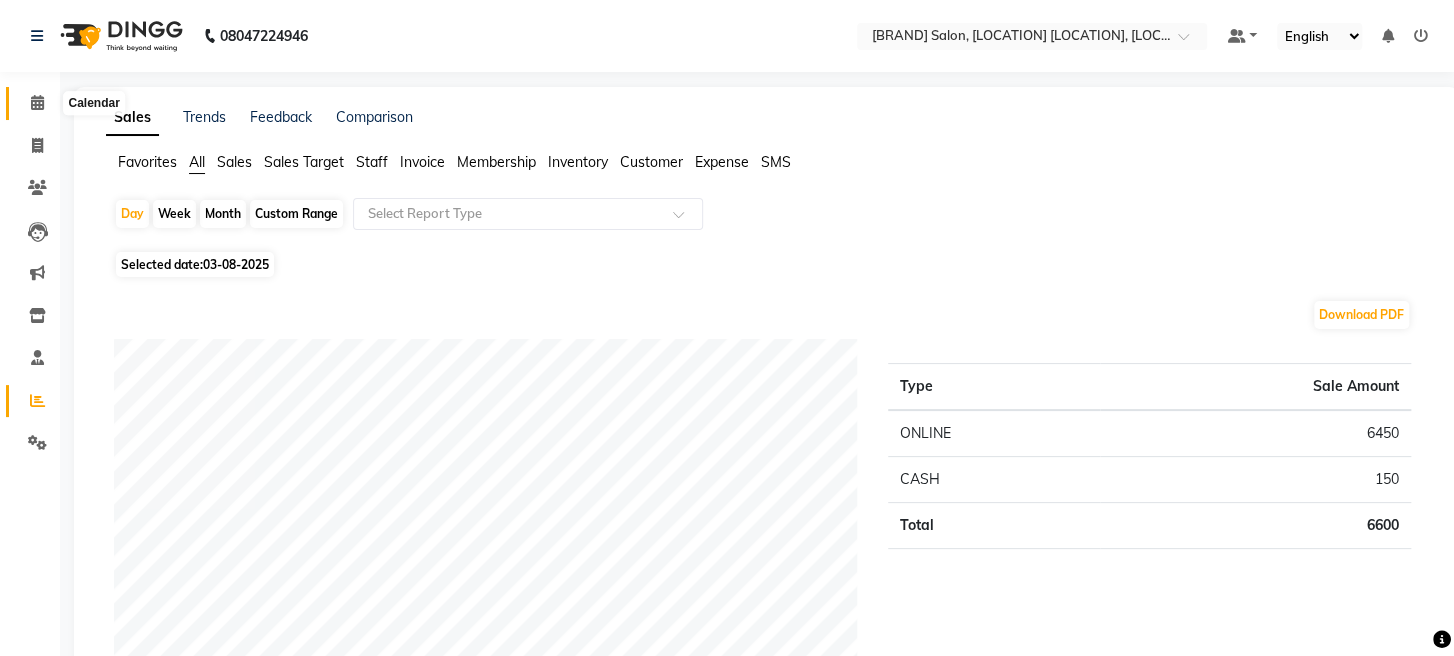 click 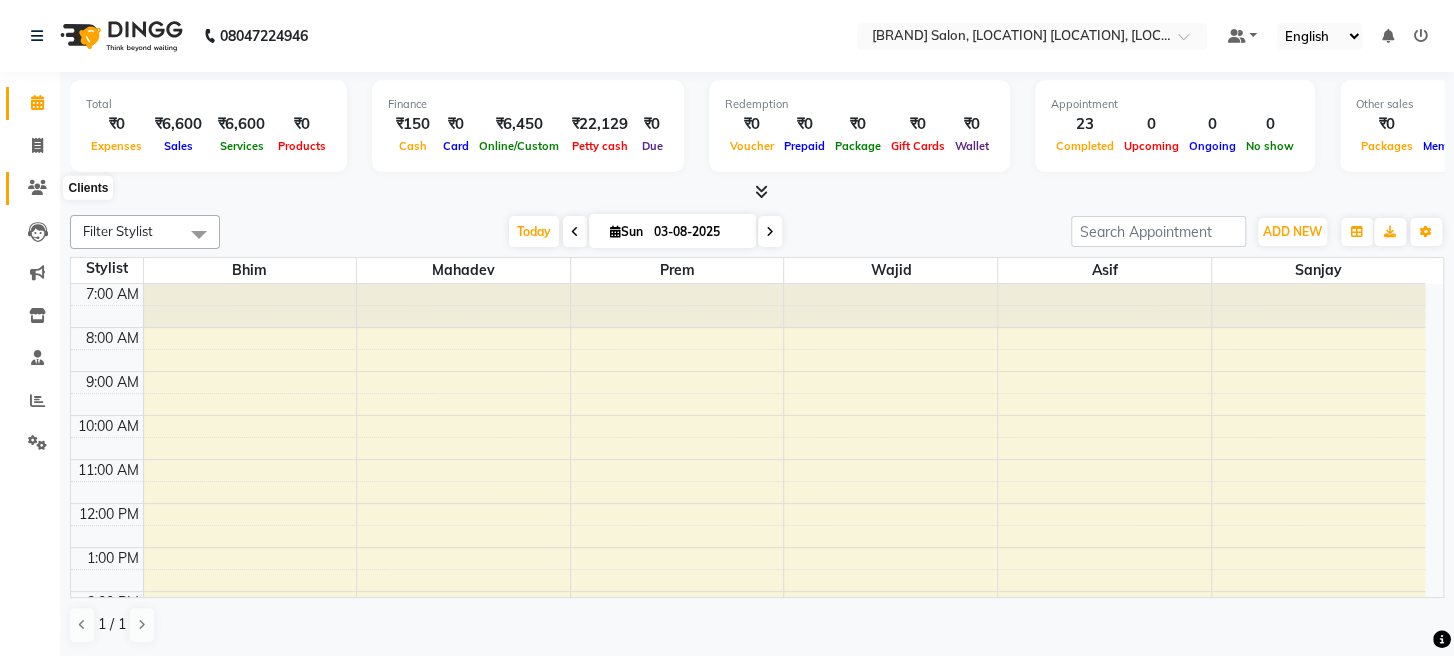 click 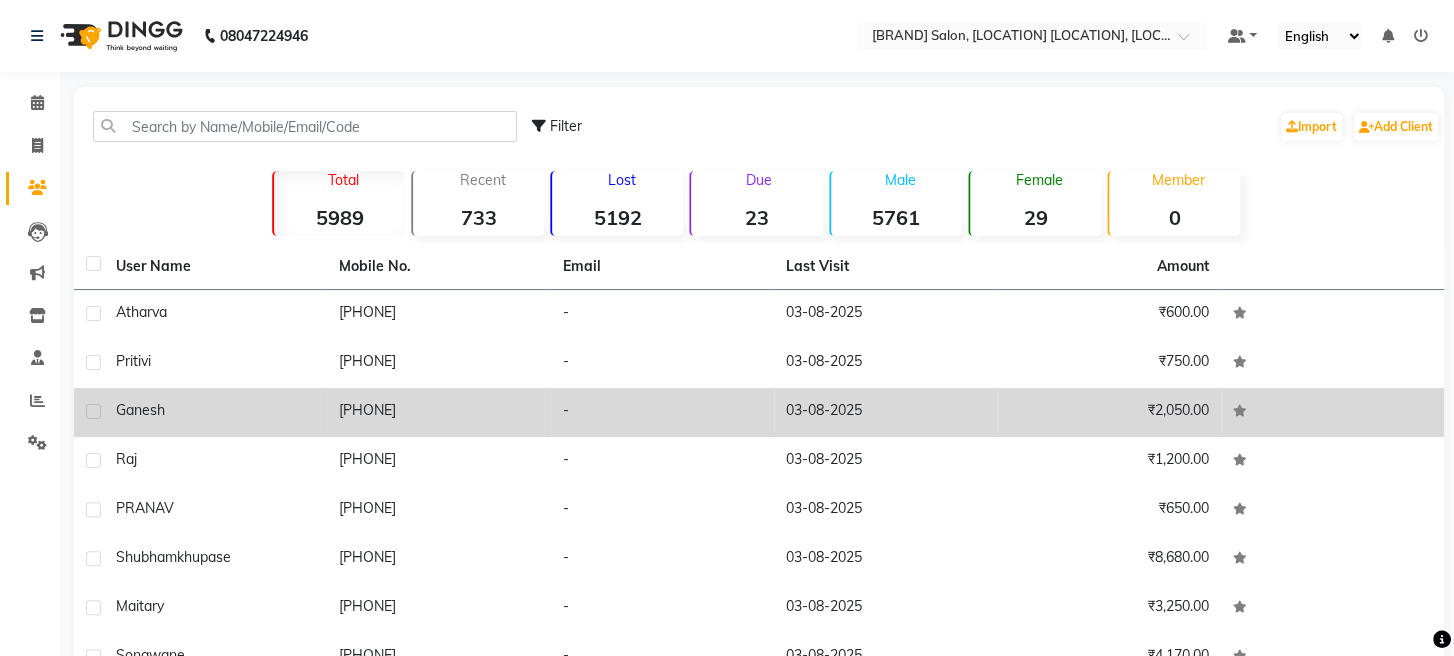 click on "Ganesh" 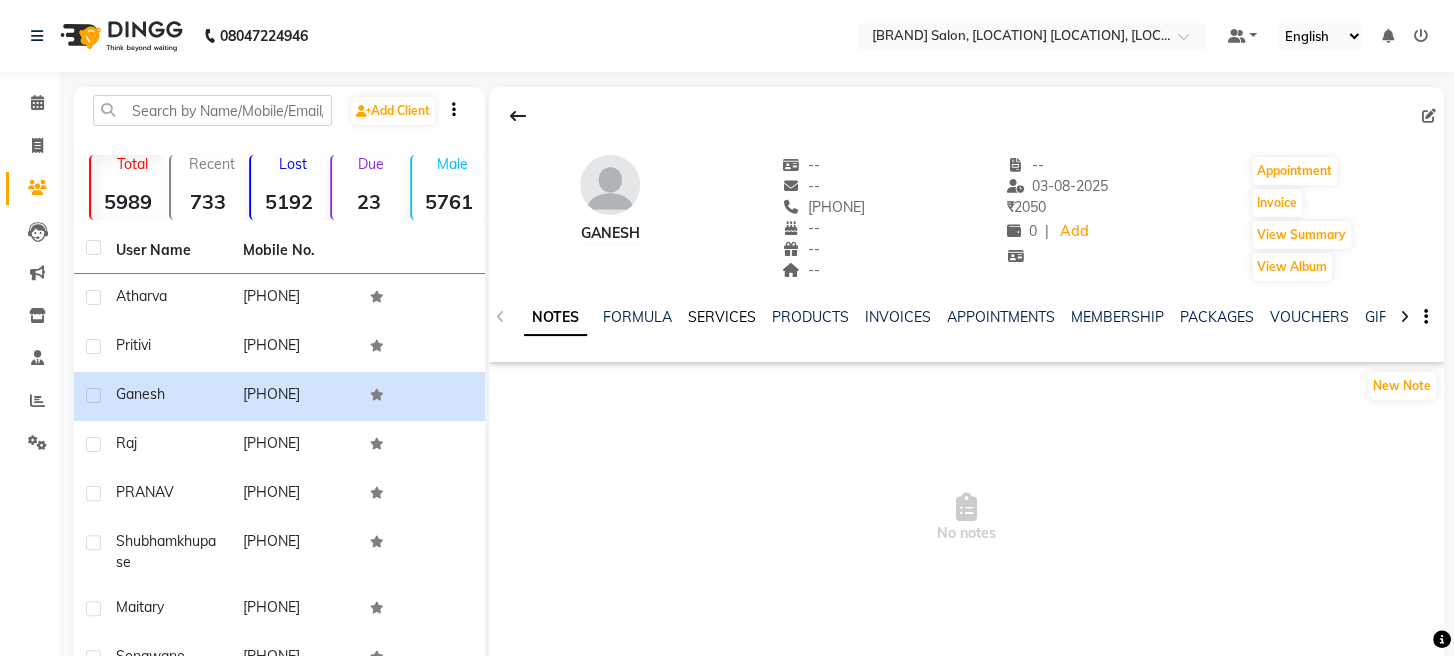 click on "SERVICES" 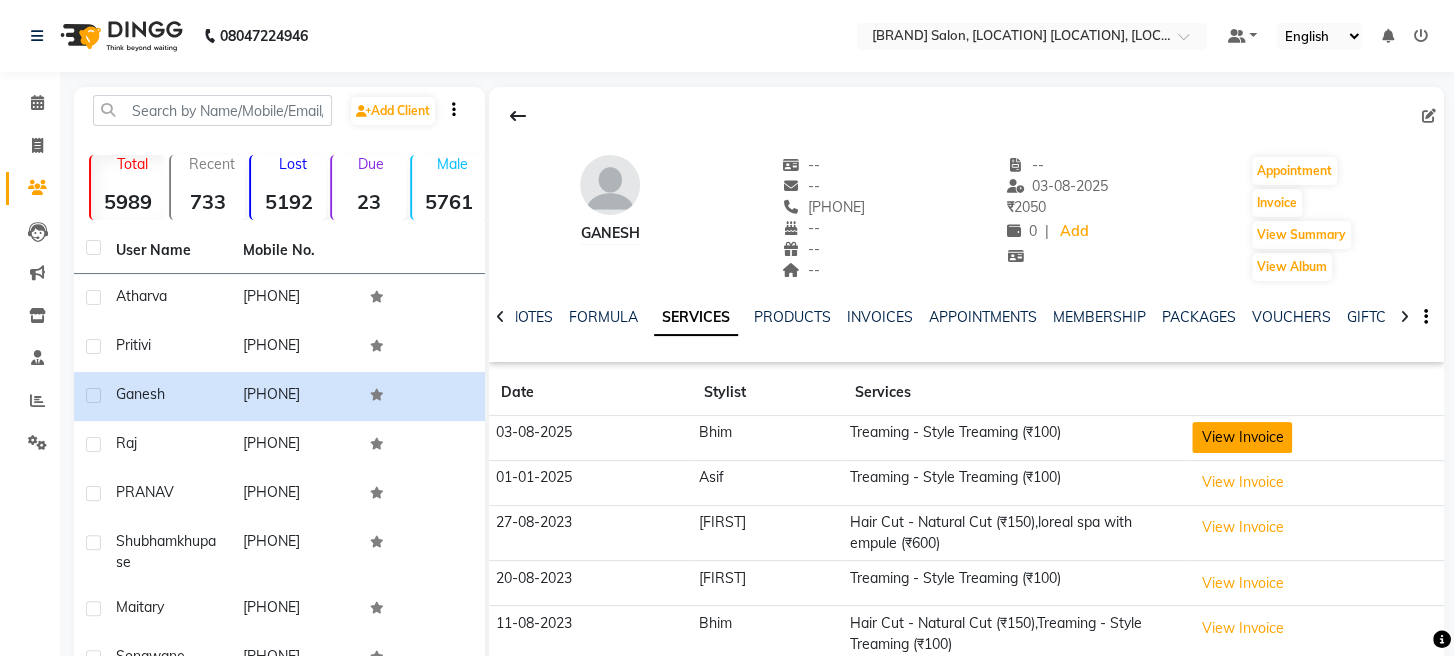 click on "View Invoice" 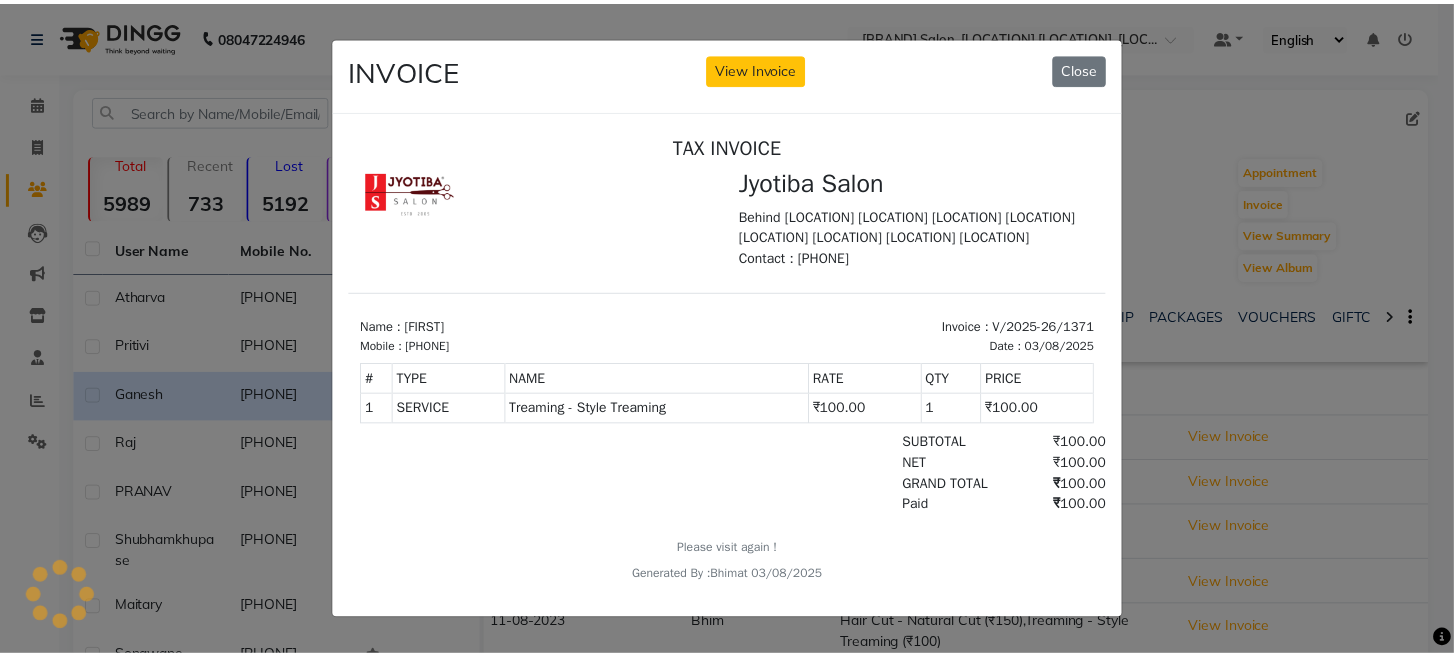 scroll, scrollTop: 0, scrollLeft: 0, axis: both 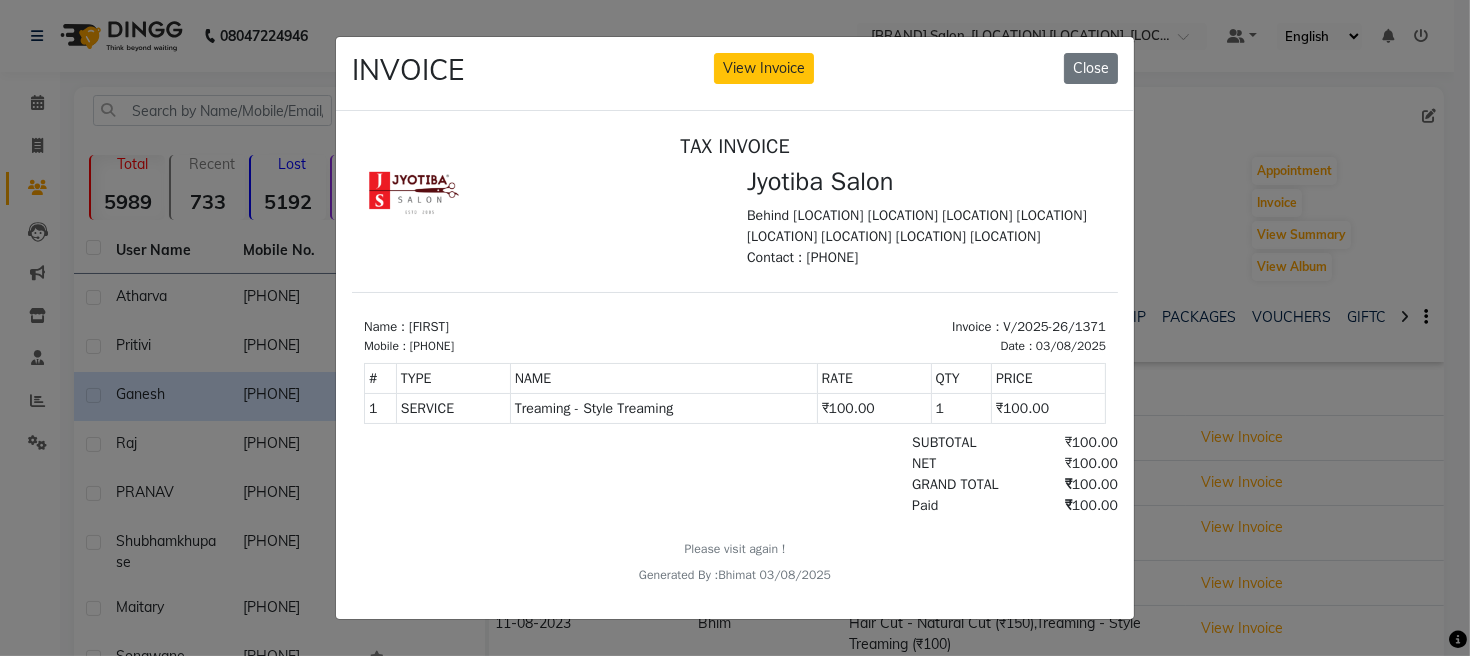 click on "INVOICE View Invoice Close" 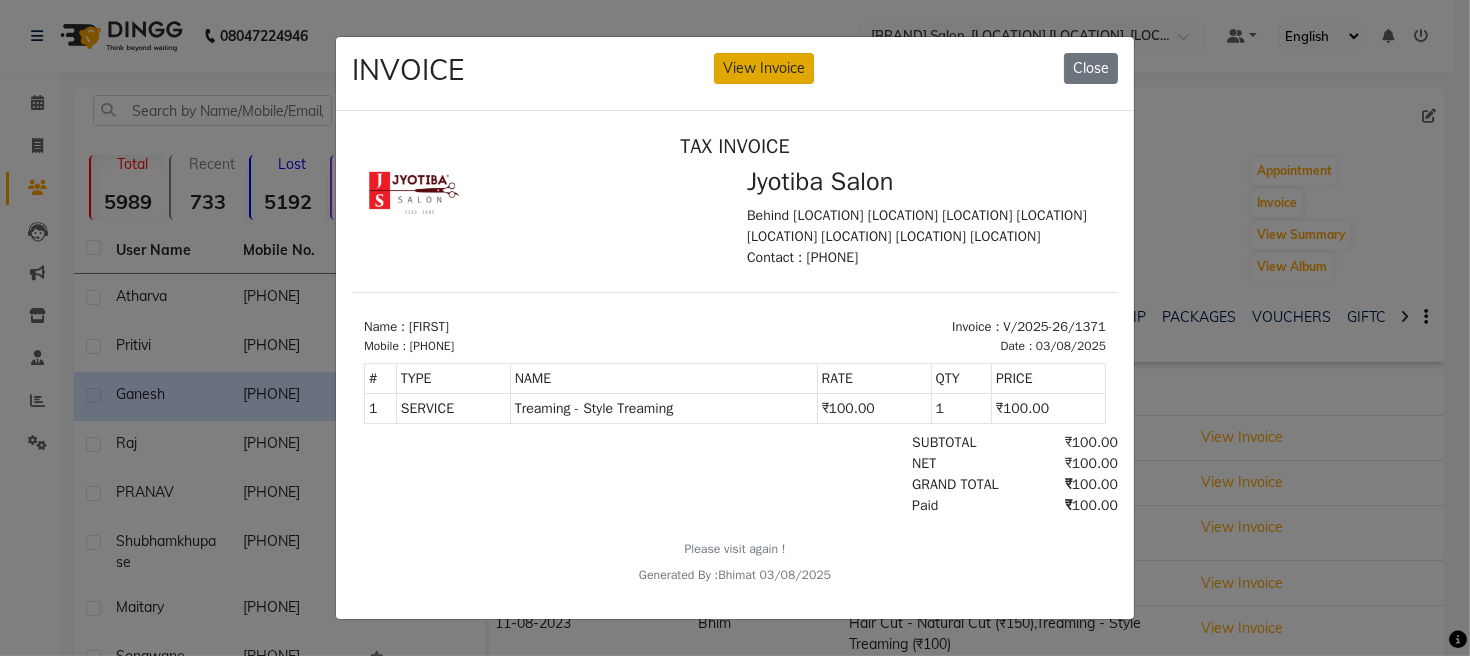 click on "View Invoice" 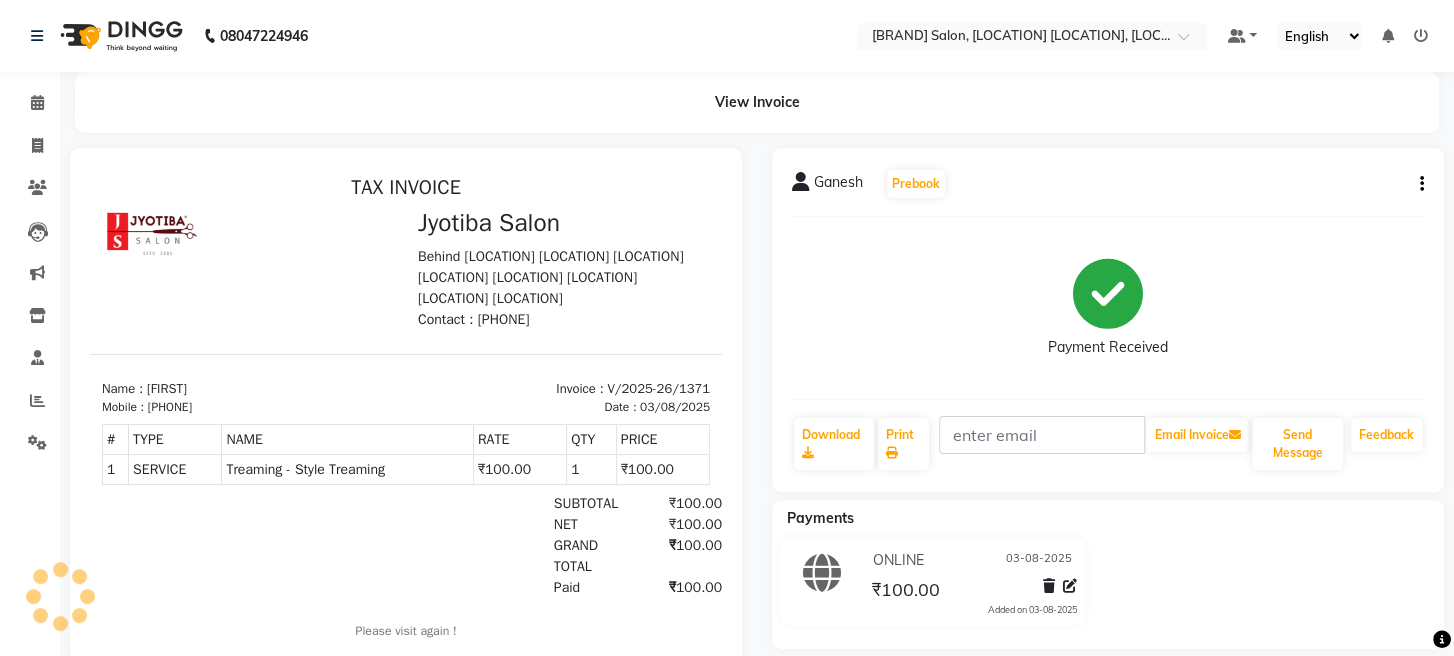 scroll, scrollTop: 0, scrollLeft: 0, axis: both 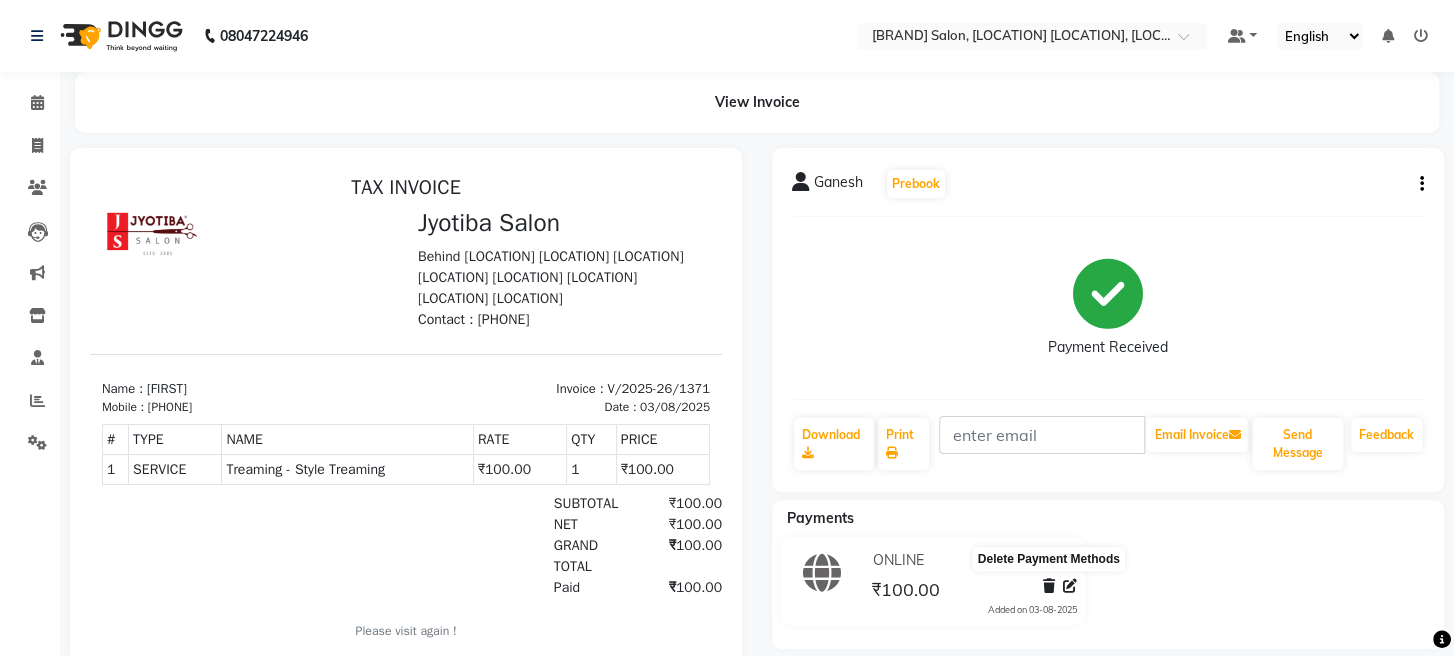 drag, startPoint x: 1042, startPoint y: 588, endPoint x: 1019, endPoint y: 562, distance: 34.713108 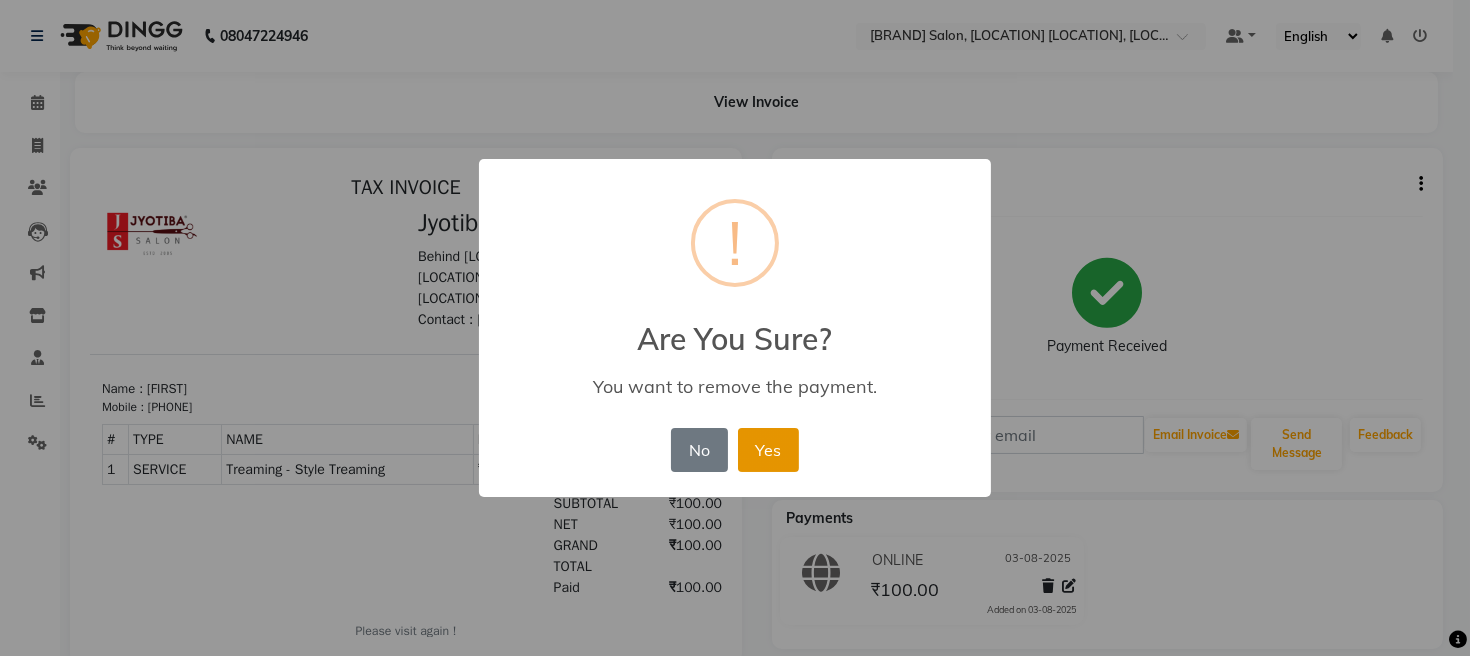 click on "Yes" at bounding box center [768, 450] 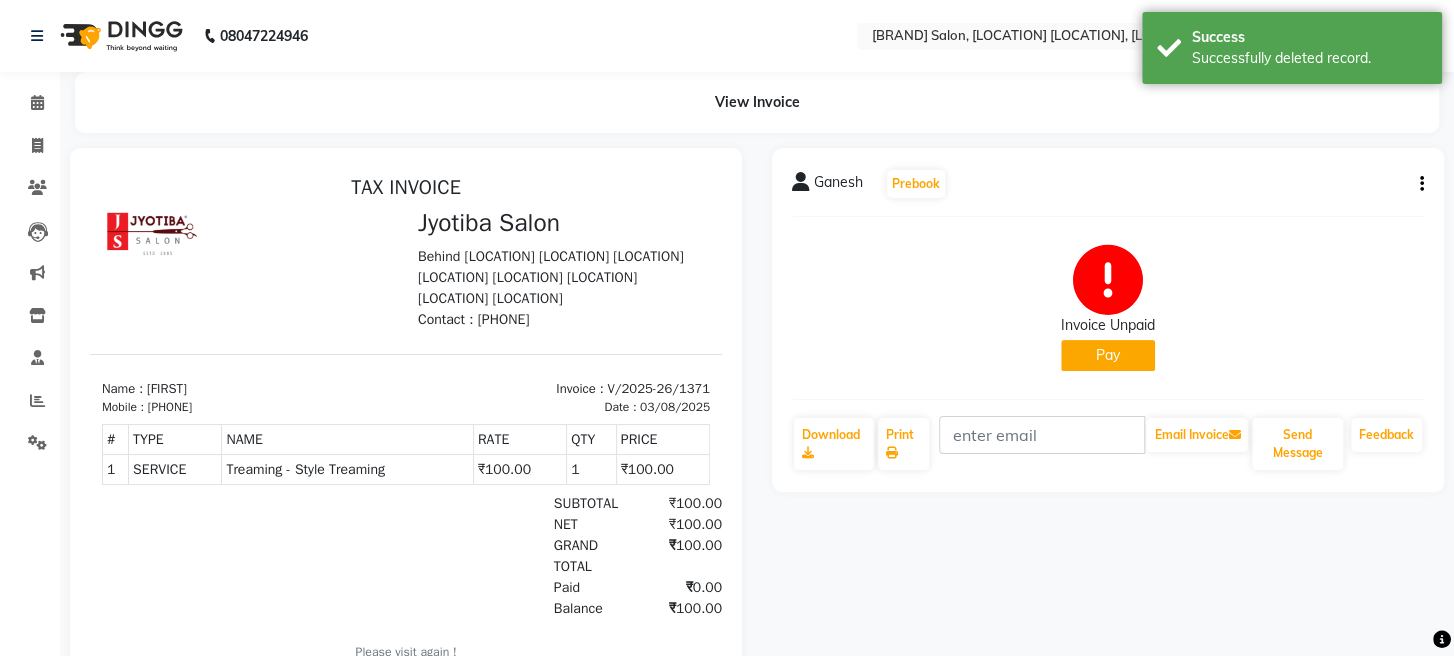 click on "Pay" 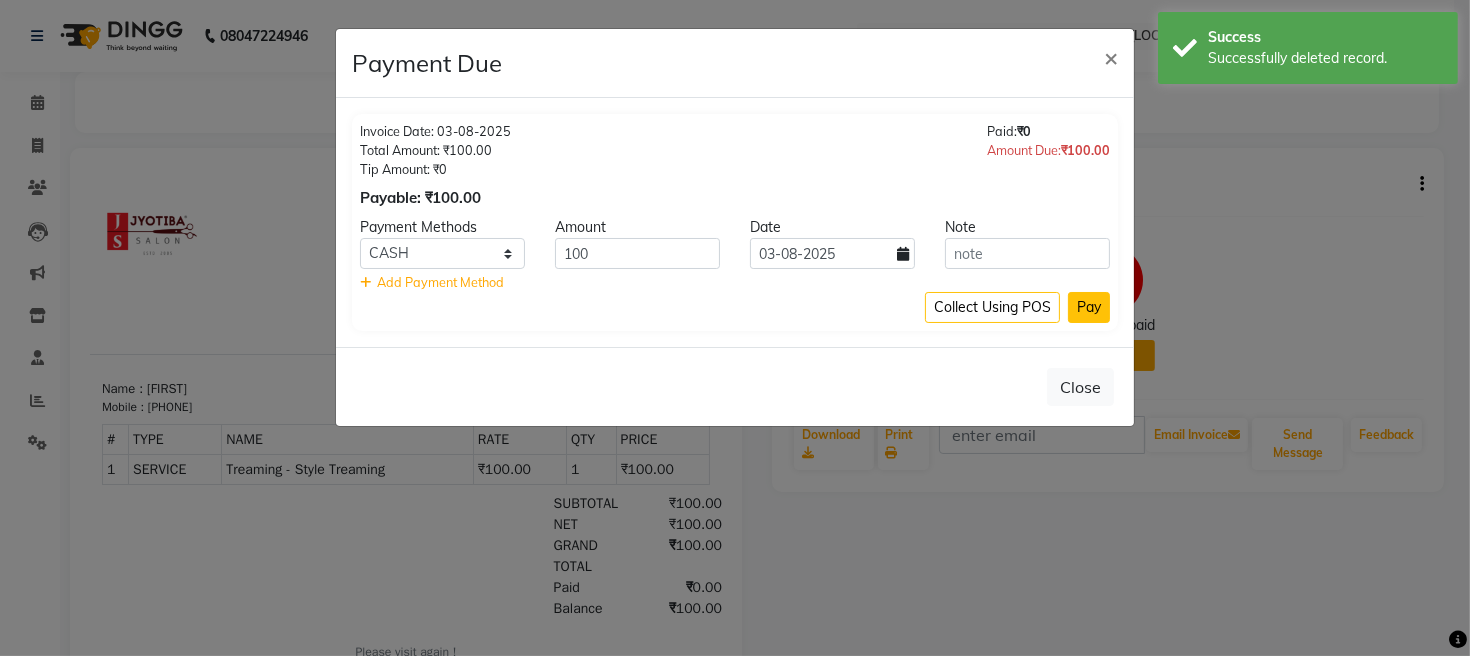 click on "Pay" 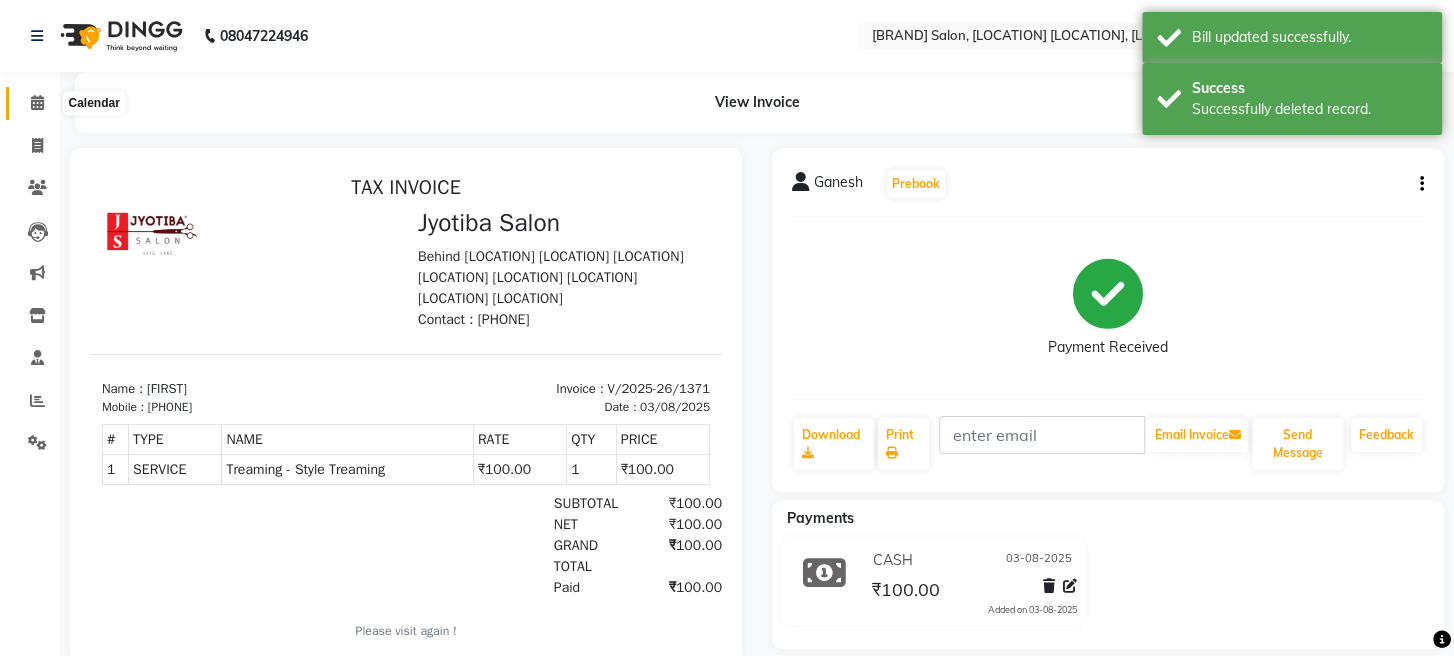 click 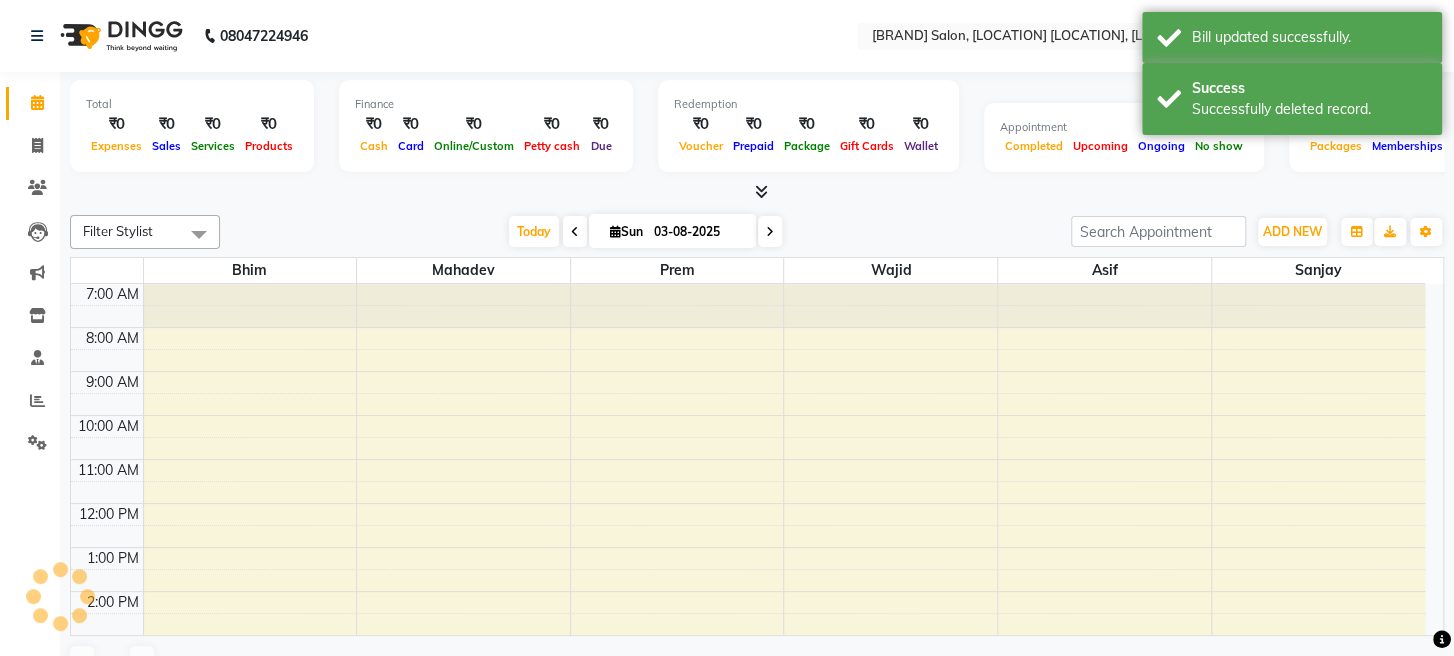 scroll, scrollTop: 0, scrollLeft: 0, axis: both 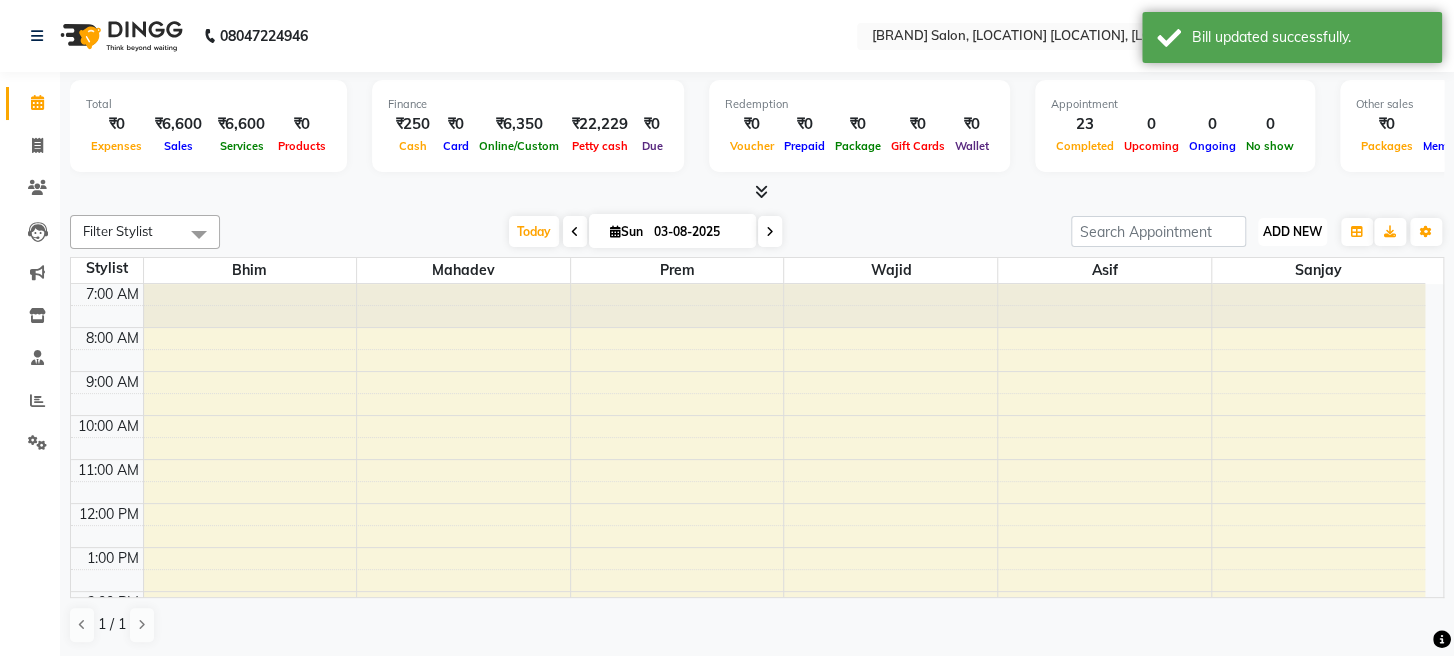 click on "ADD NEW" at bounding box center (1292, 231) 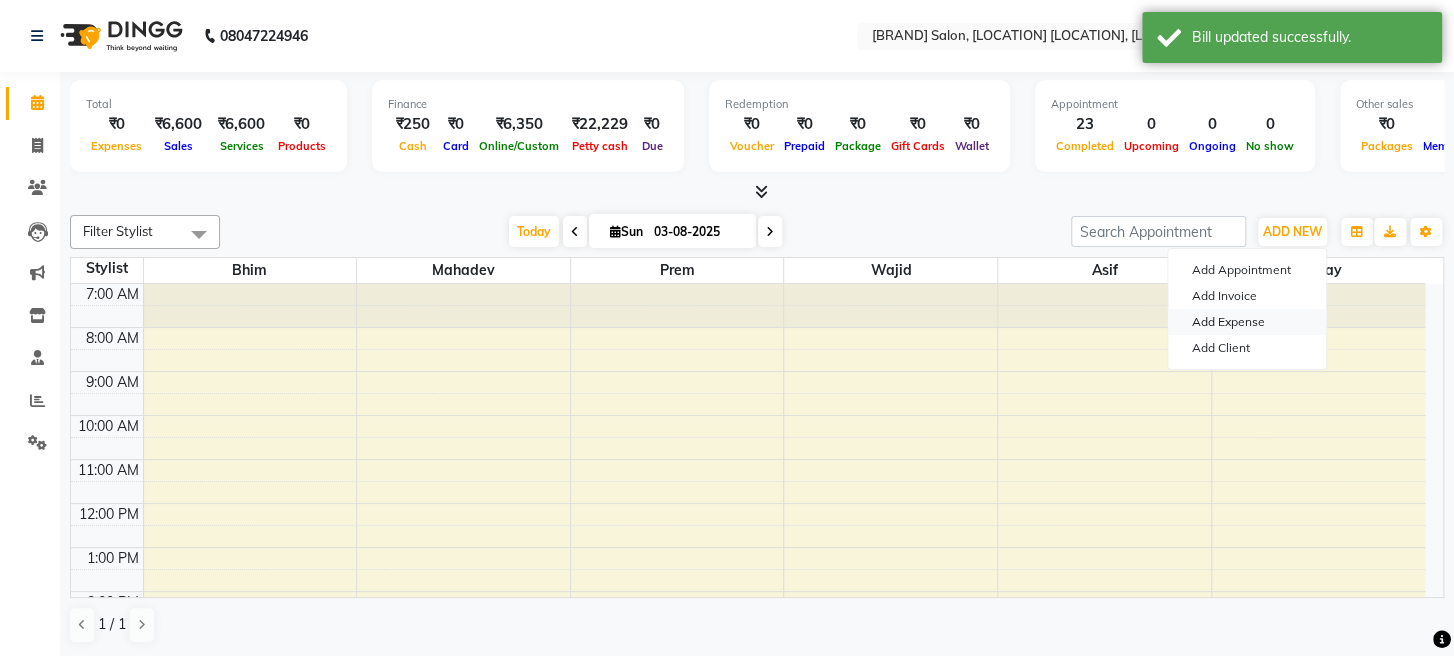 click on "Add Expense" at bounding box center (1247, 322) 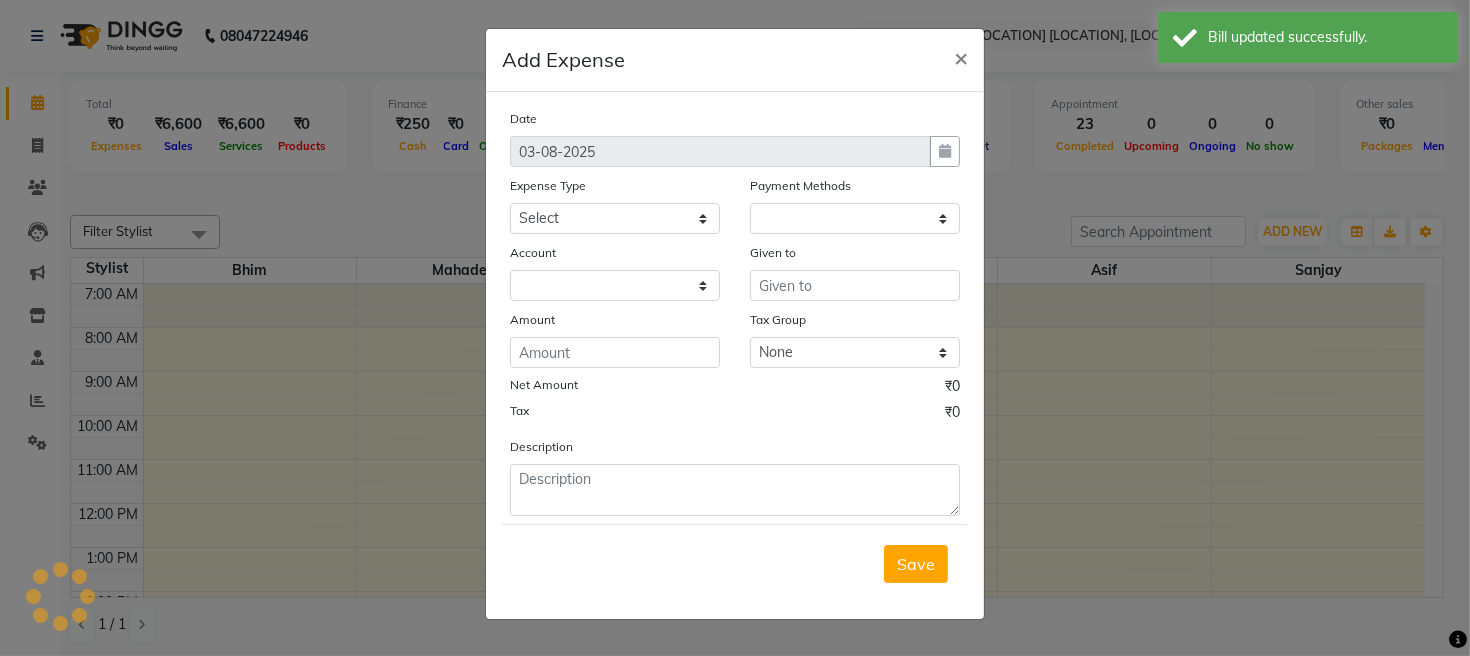 select on "1" 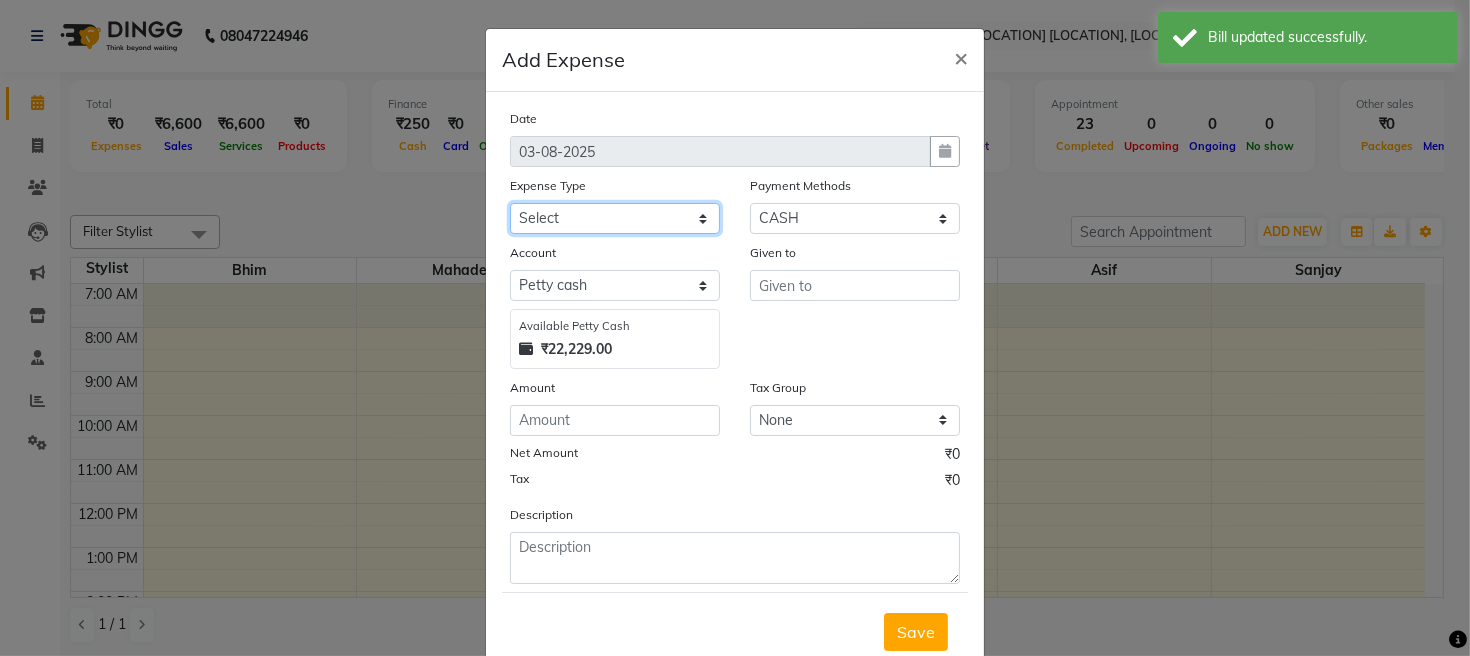 click on "Select Advance salary Advance salary ajaj Bank charges Car maintenance  Cash transfer to bank Cash transfer to hub Client Snacks Clinical charges Equipment Fuel Govt fee home Incentive Insurance International purchase Loan Repayment Maintenance Marketing Miscellaneous MRA Other Over times Pantry Product Rent Salary shop shop Staff Snacks Tax Tea & Refreshment TIP Utilities Wifi recharge" 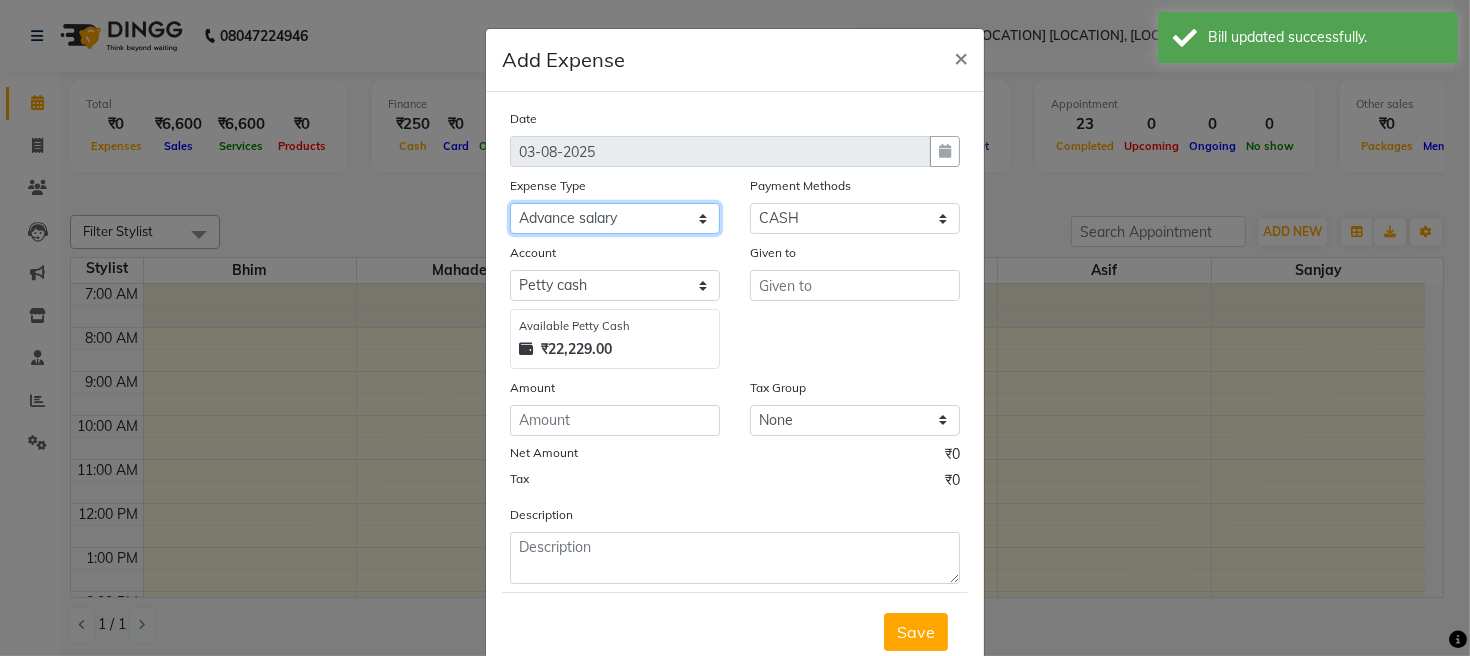 click on "Select Advance salary Advance salary ajaj Bank charges Car maintenance  Cash transfer to bank Cash transfer to hub Client Snacks Clinical charges Equipment Fuel Govt fee home Incentive Insurance International purchase Loan Repayment Maintenance Marketing Miscellaneous MRA Other Over times Pantry Product Rent Salary shop shop Staff Snacks Tax Tea & Refreshment TIP Utilities Wifi recharge" 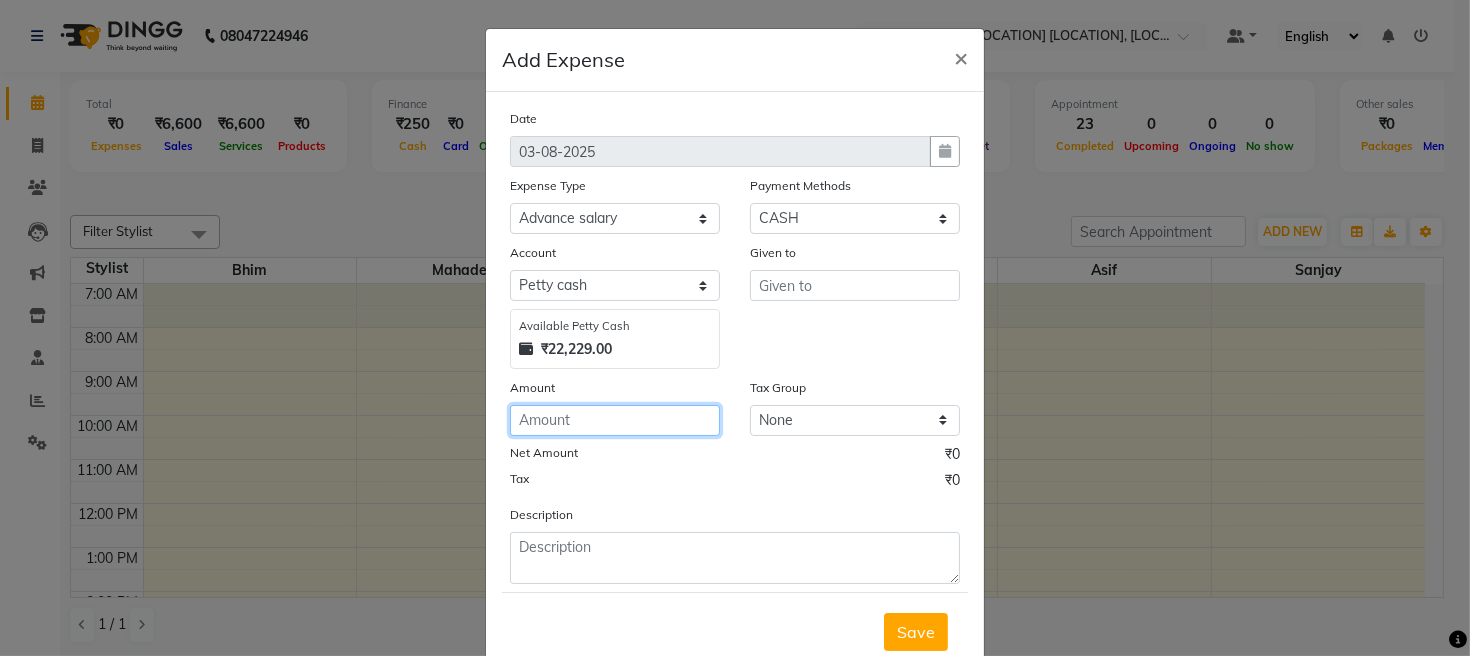 click 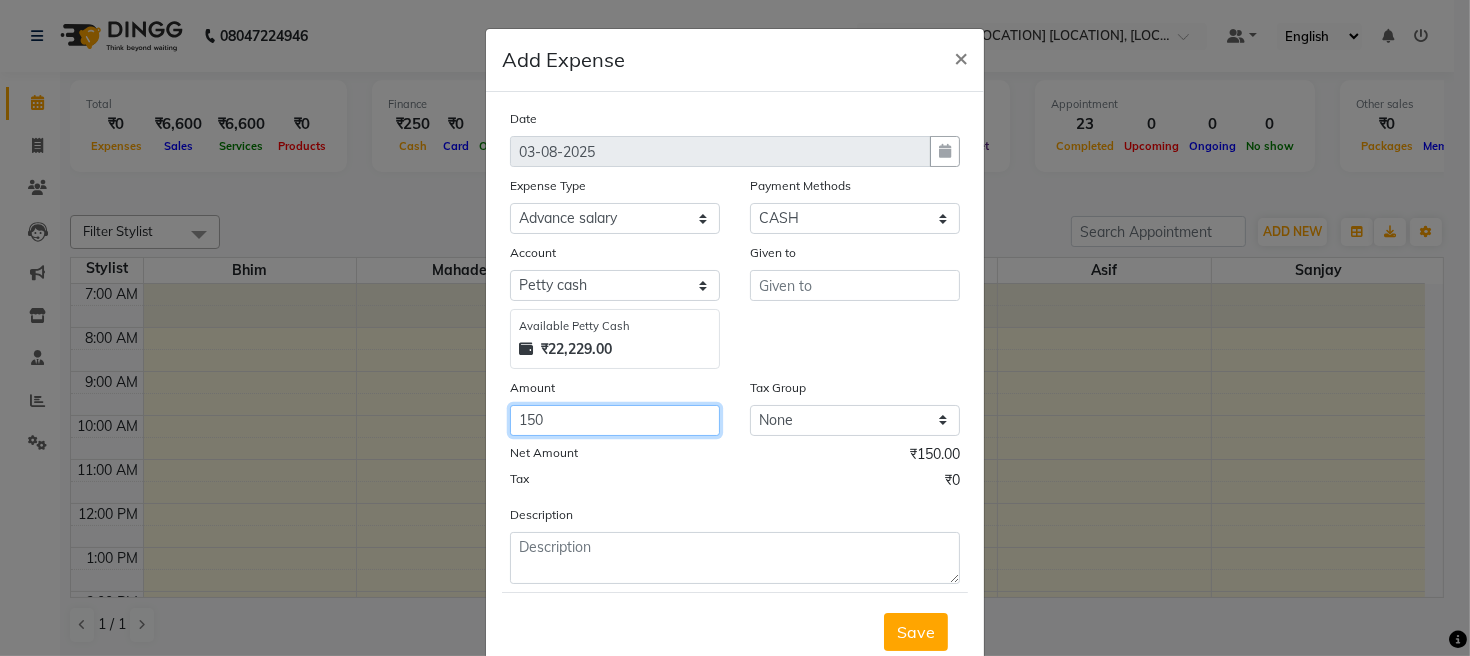 type on "150" 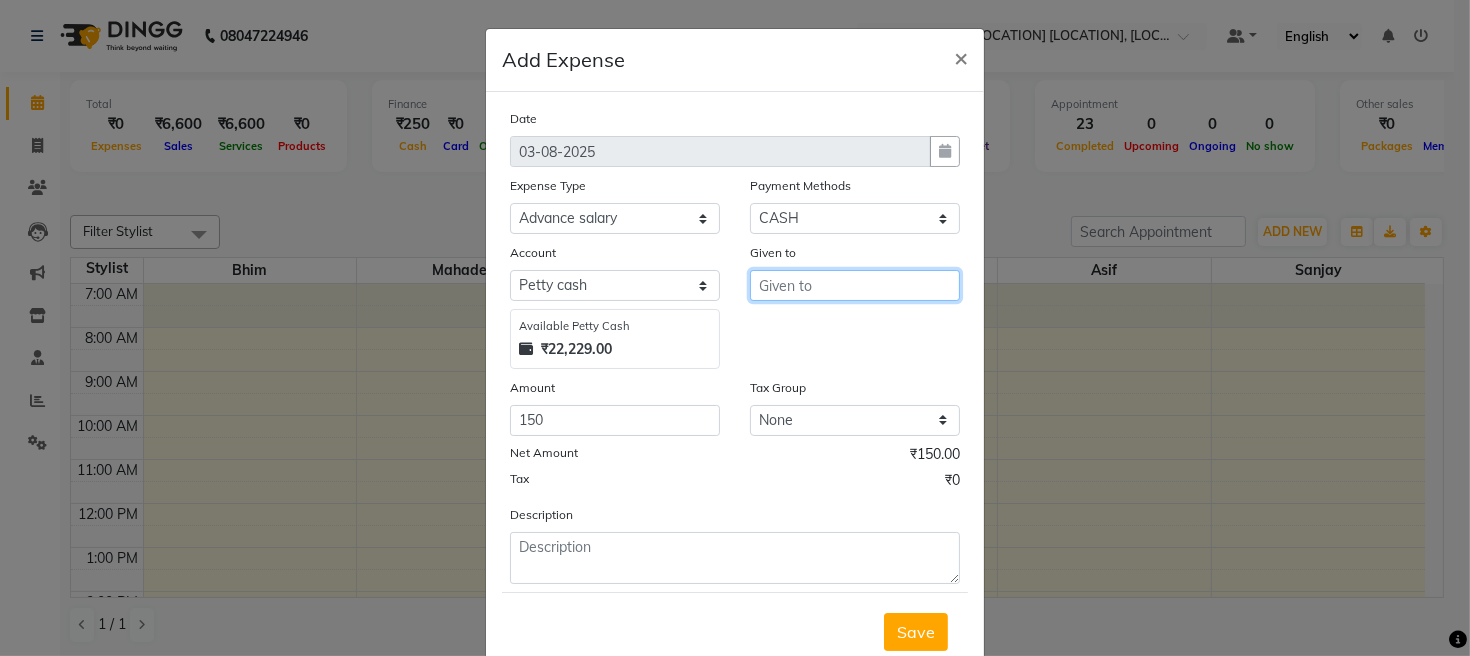 click at bounding box center (855, 285) 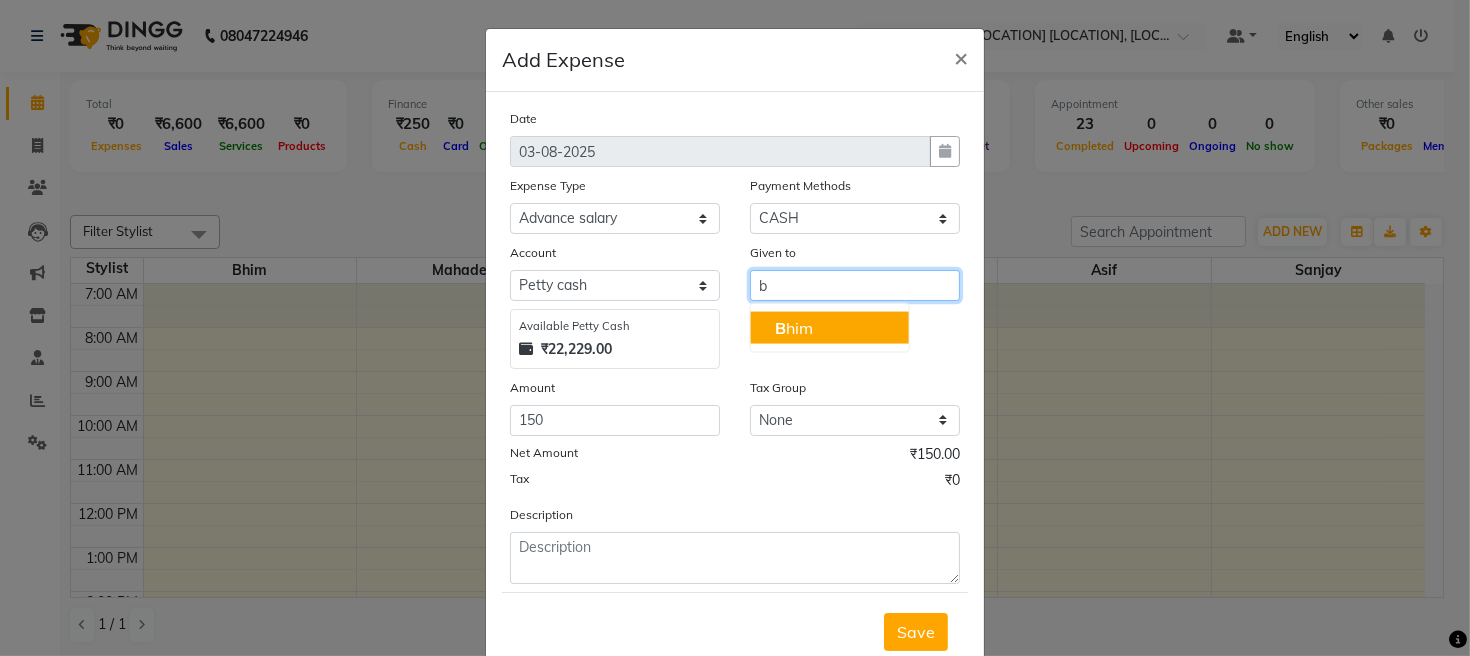 click on "B" 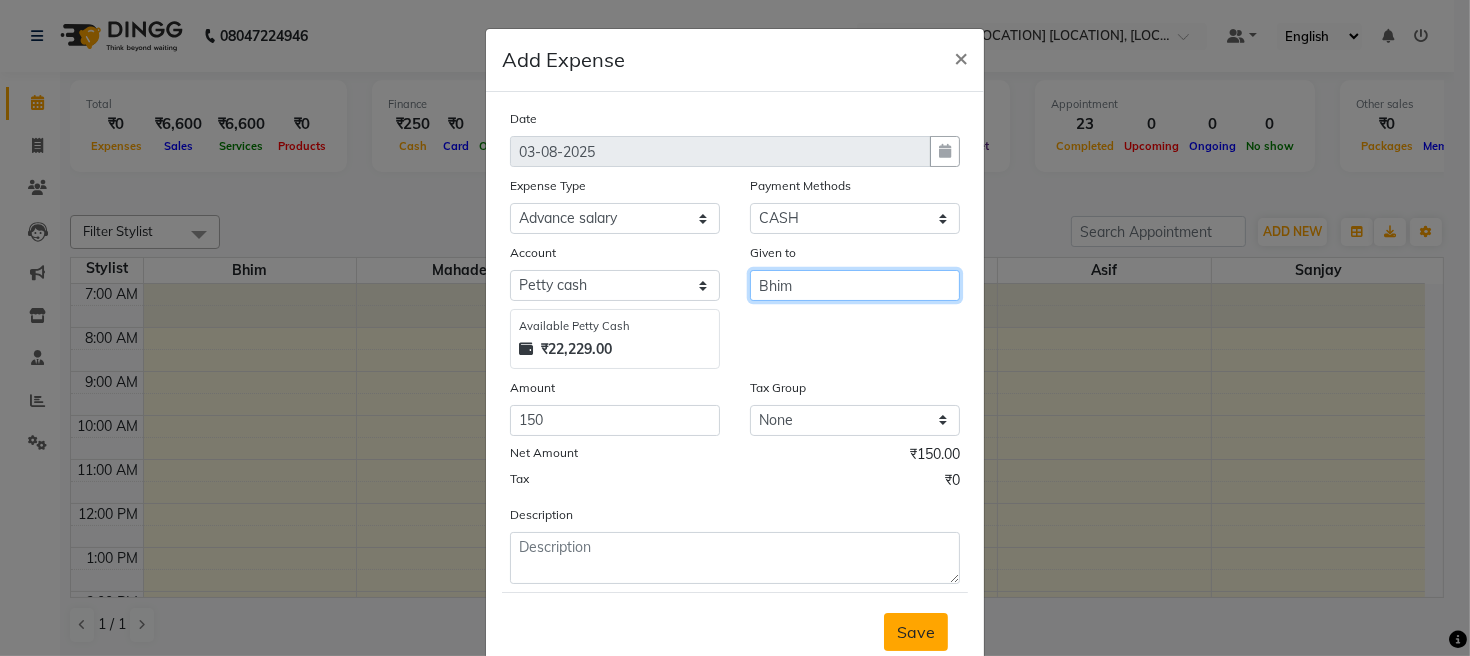 type on "Bhim" 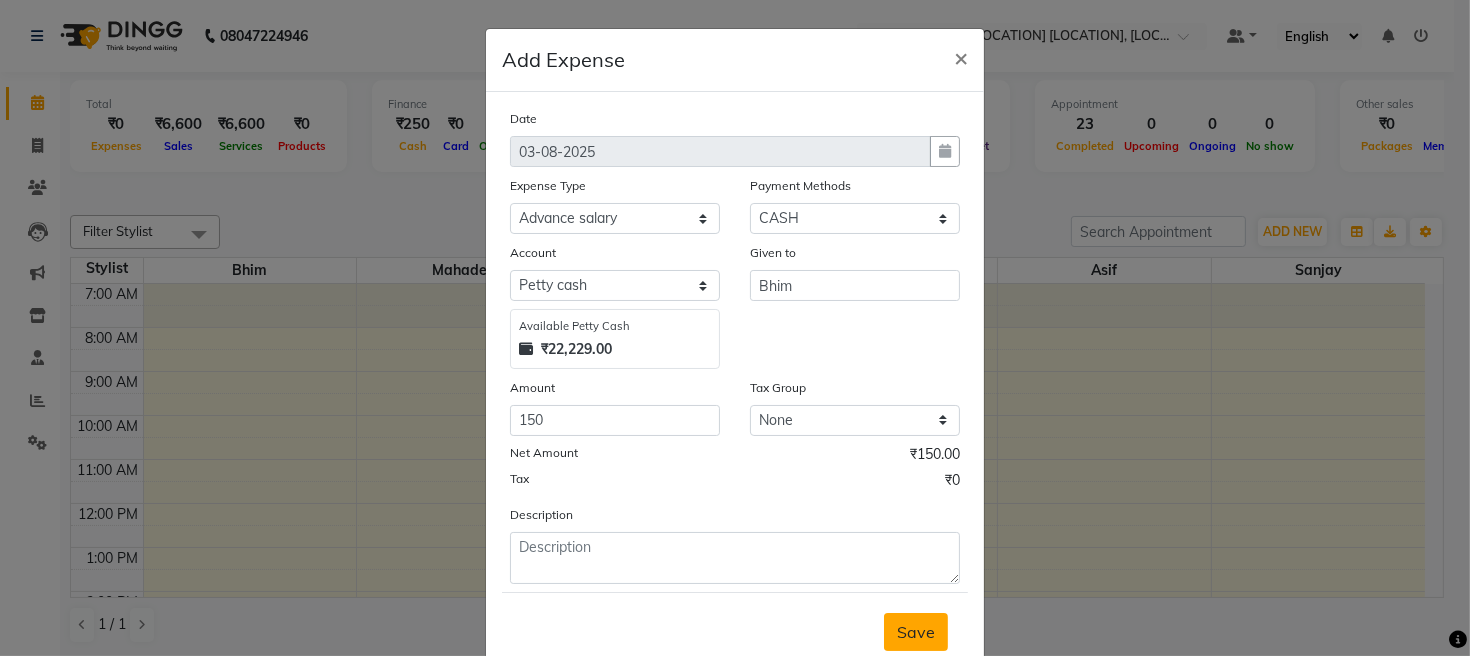 click on "Save" at bounding box center [916, 632] 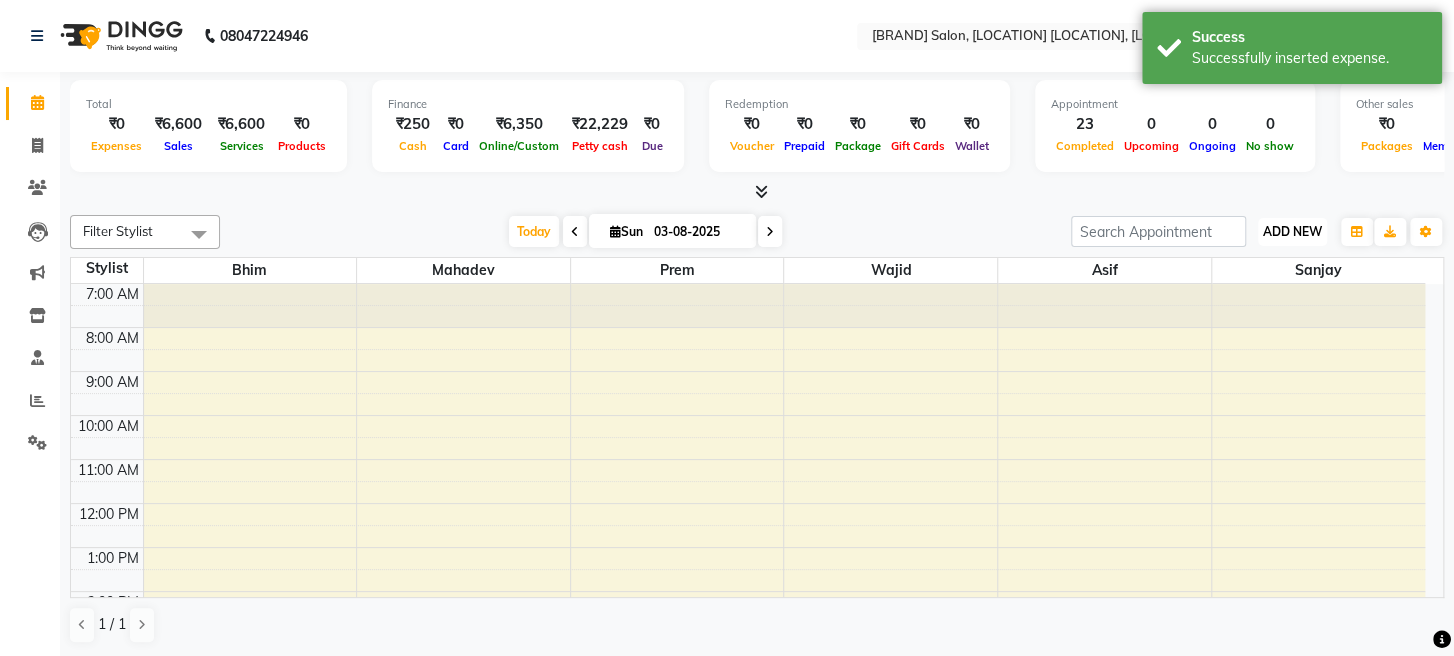 click on "ADD NEW" at bounding box center [1292, 231] 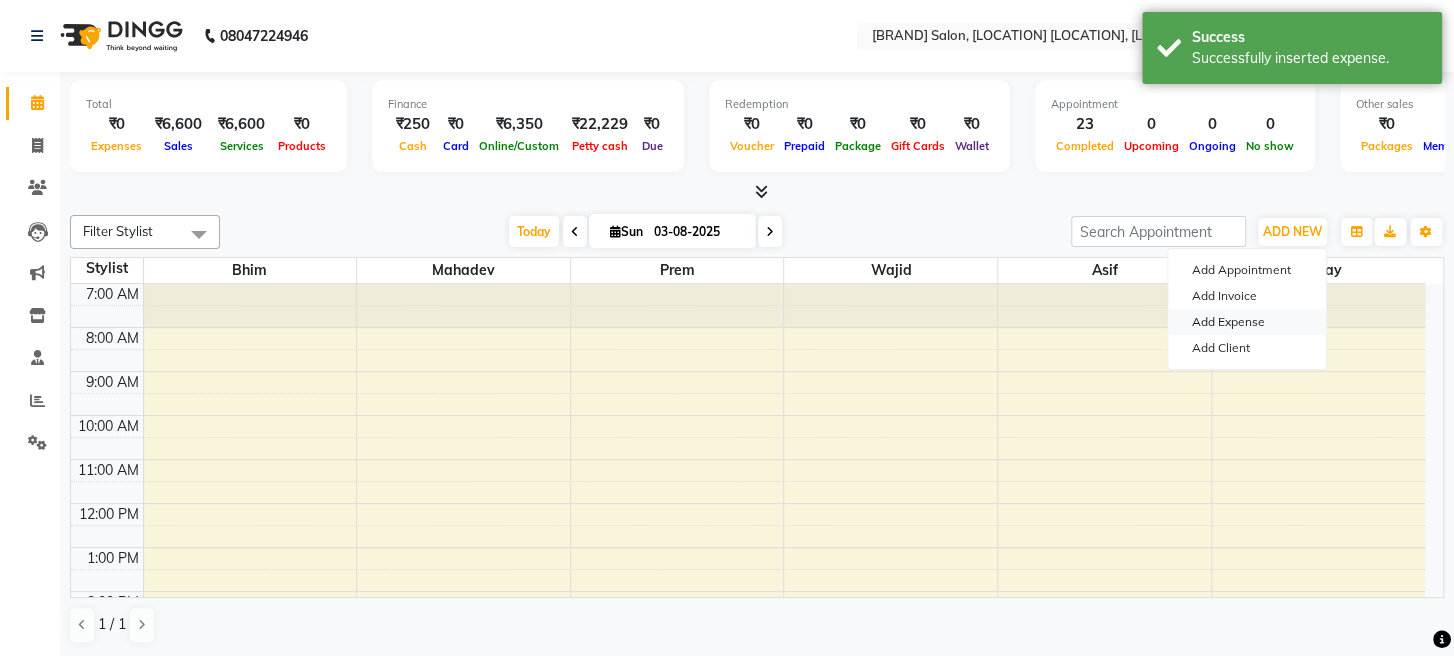click on "Add Expense" at bounding box center [1247, 322] 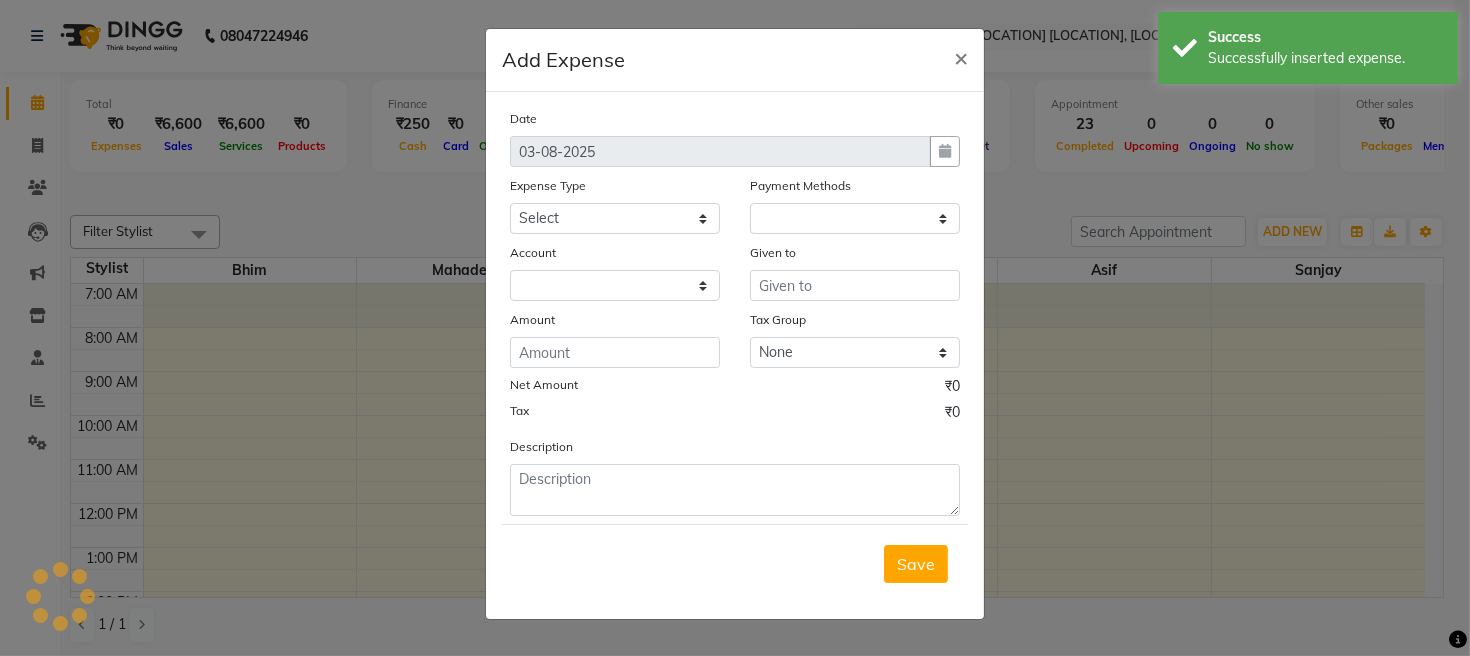 select on "1" 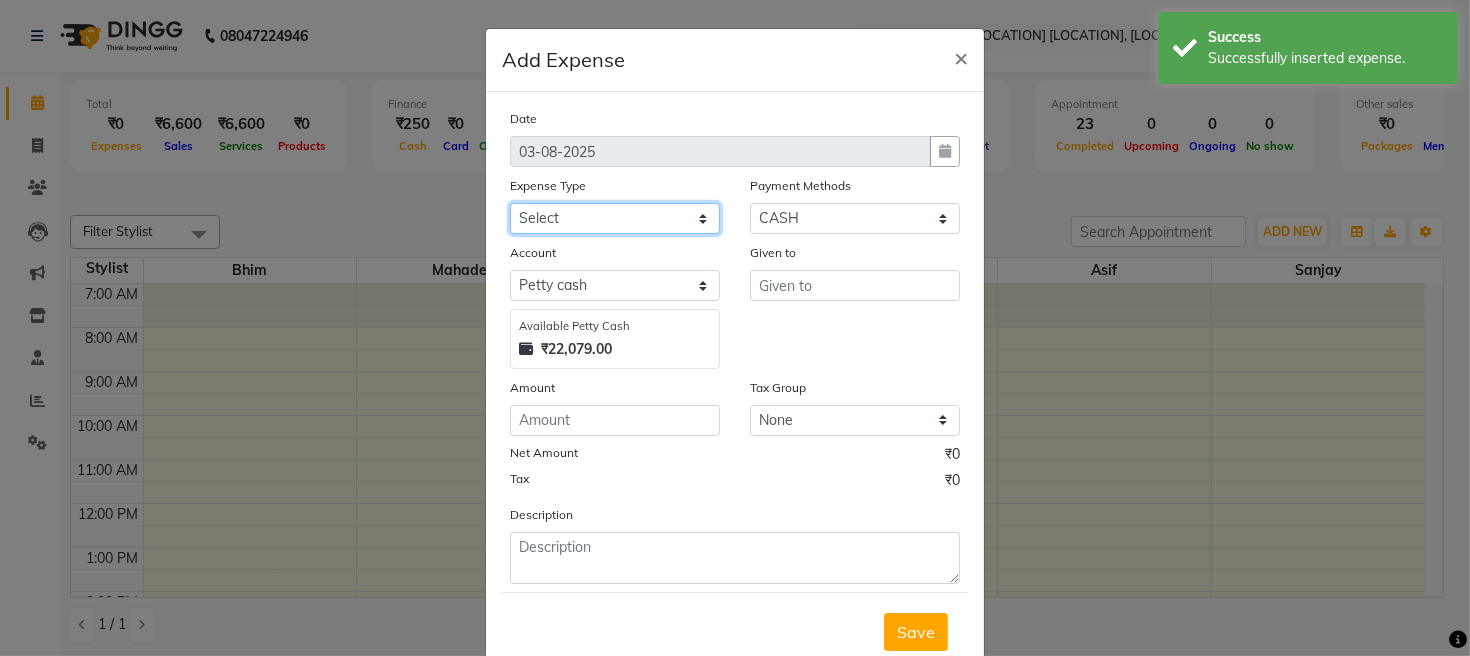 click on "Select Advance salary Advance salary ajaj Bank charges Car maintenance  Cash transfer to bank Cash transfer to hub Client Snacks Clinical charges Equipment Fuel Govt fee home Incentive Insurance International purchase Loan Repayment Maintenance Marketing Miscellaneous MRA Other Over times Pantry Product Rent Salary shop shop Staff Snacks Tax Tea & Refreshment TIP Utilities Wifi recharge" 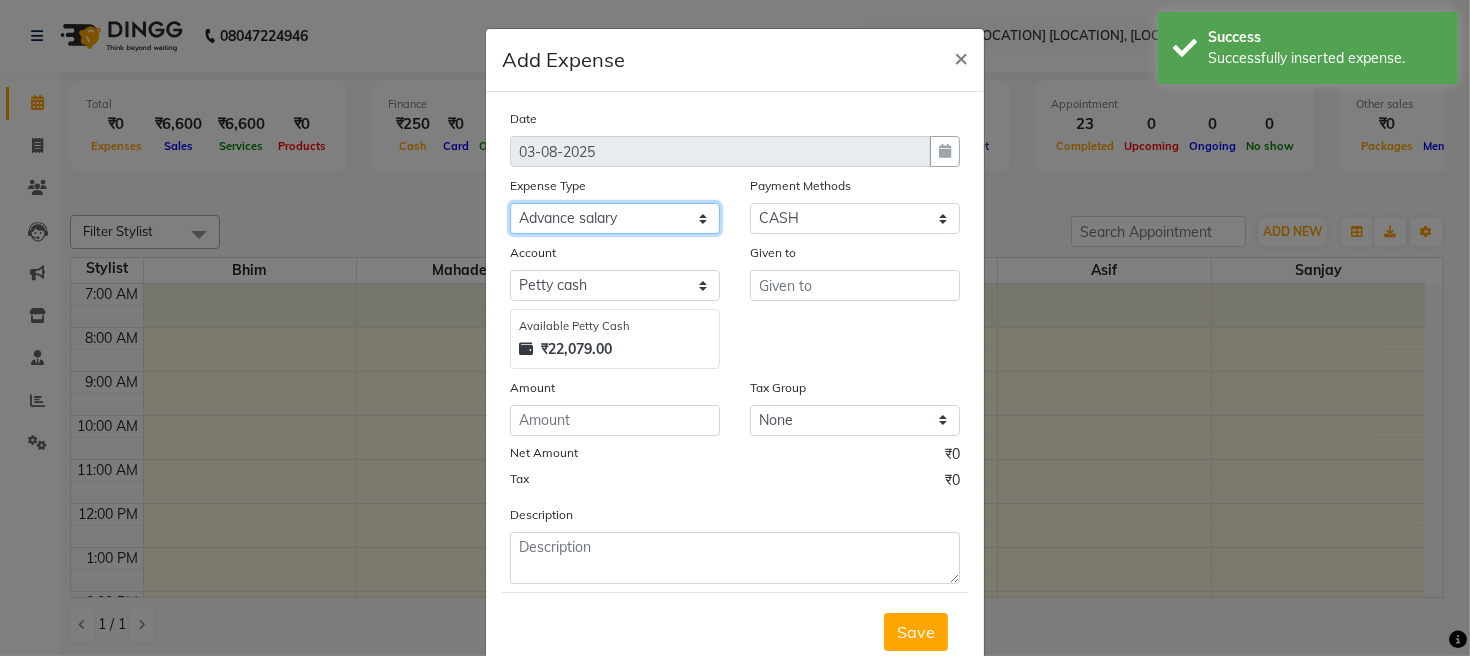 click on "Select Advance salary Advance salary ajaj Bank charges Car maintenance  Cash transfer to bank Cash transfer to hub Client Snacks Clinical charges Equipment Fuel Govt fee home Incentive Insurance International purchase Loan Repayment Maintenance Marketing Miscellaneous MRA Other Over times Pantry Product Rent Salary shop shop Staff Snacks Tax Tea & Refreshment TIP Utilities Wifi recharge" 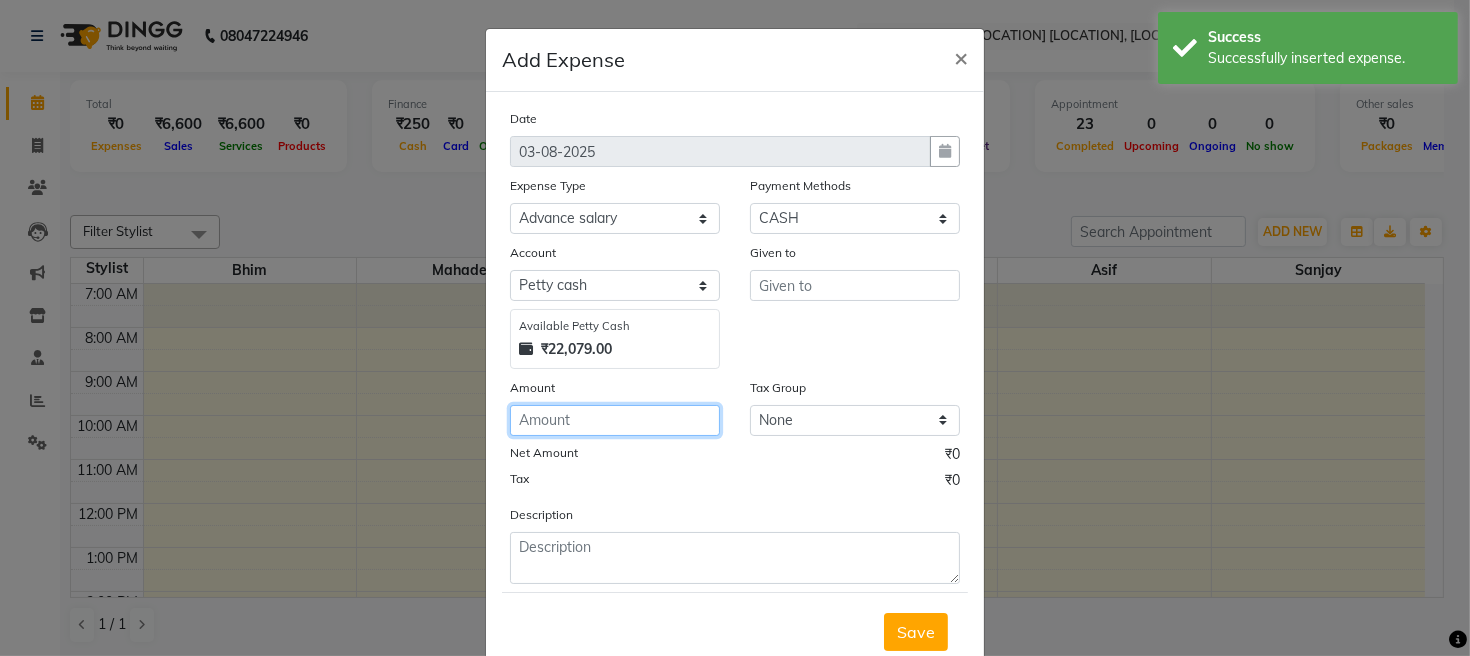 click 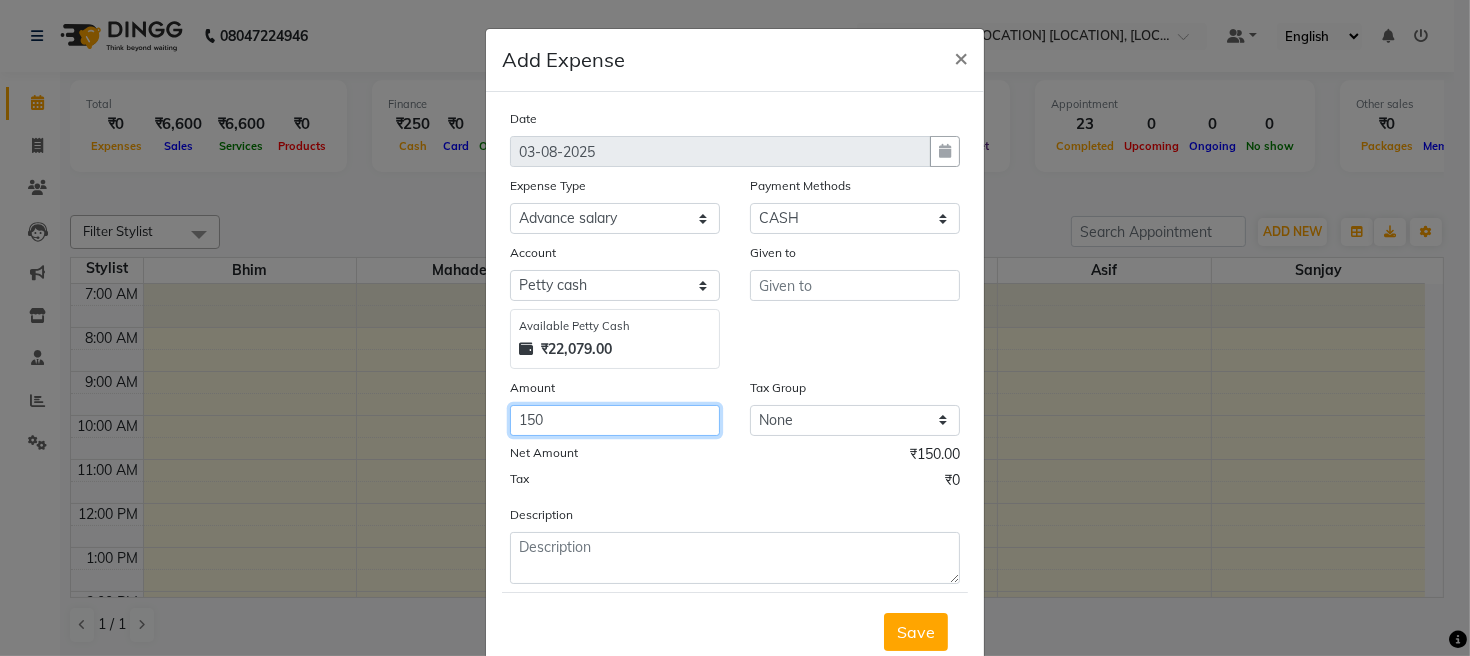 type on "150" 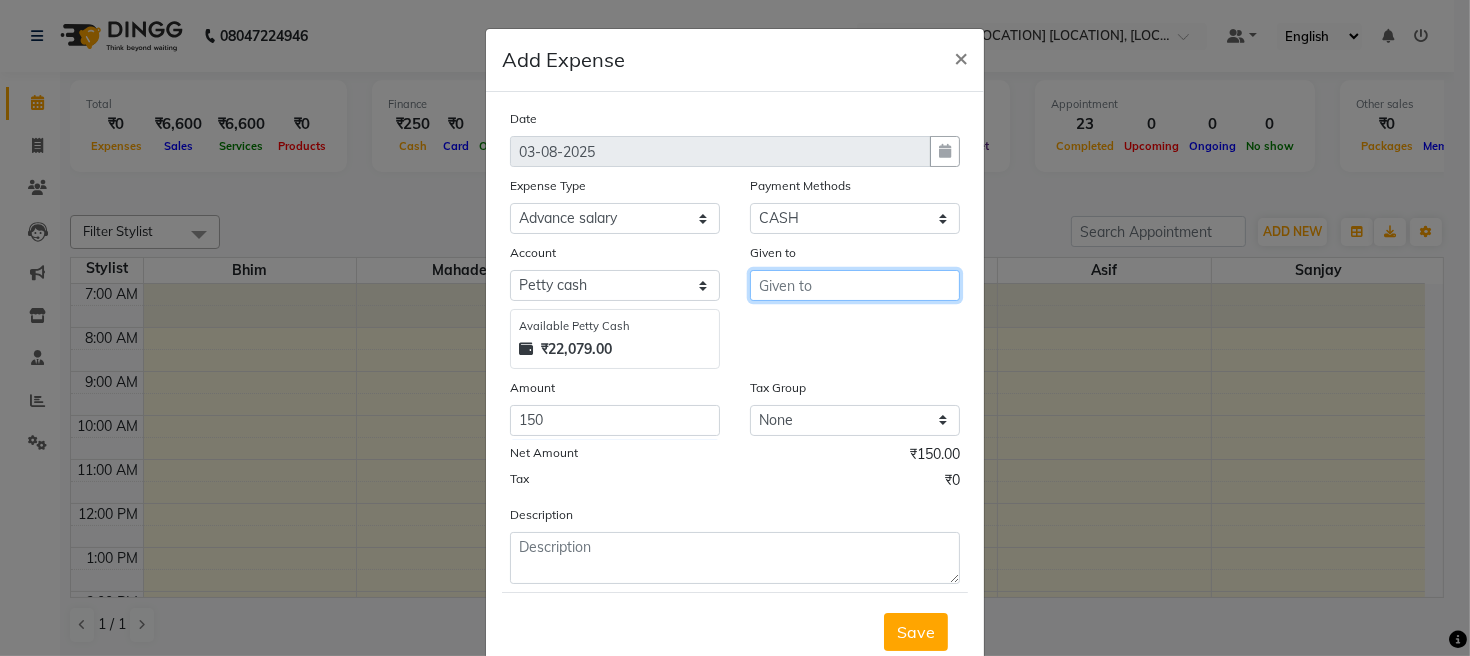 click at bounding box center [855, 285] 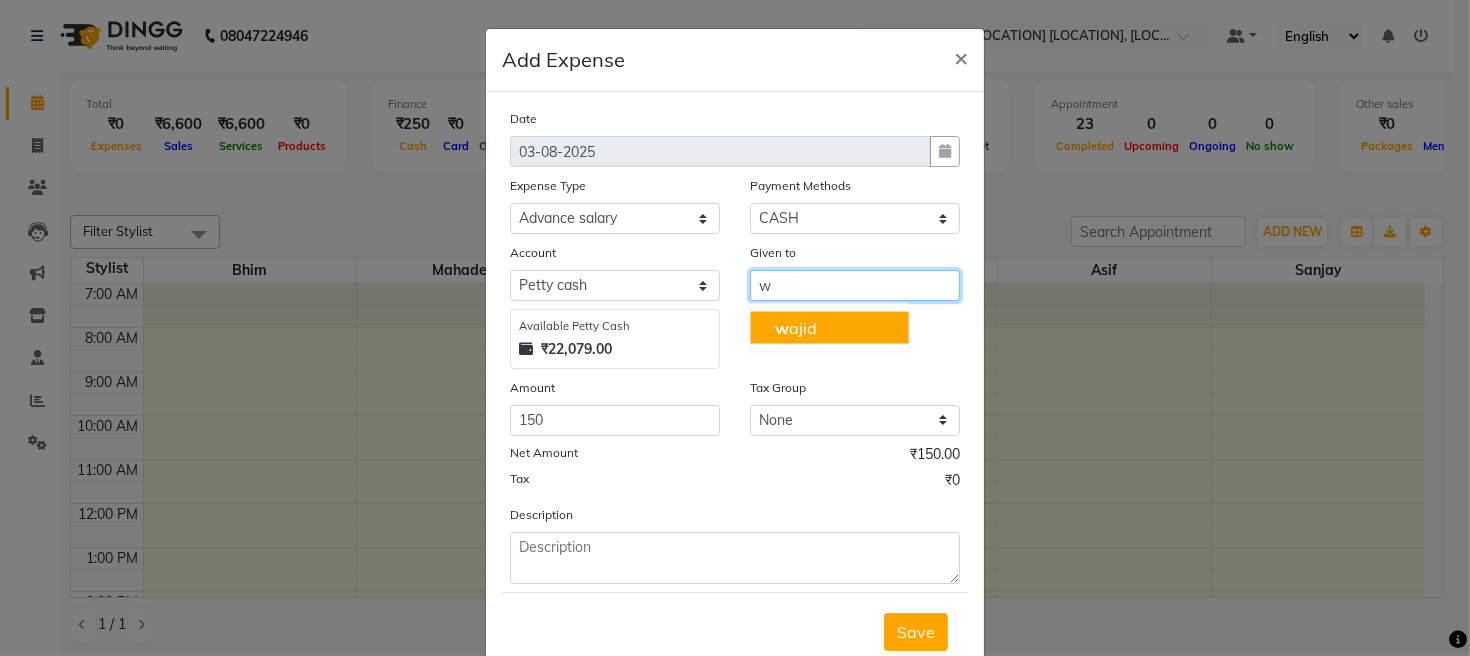 click on "w [LAST]" at bounding box center [830, 328] 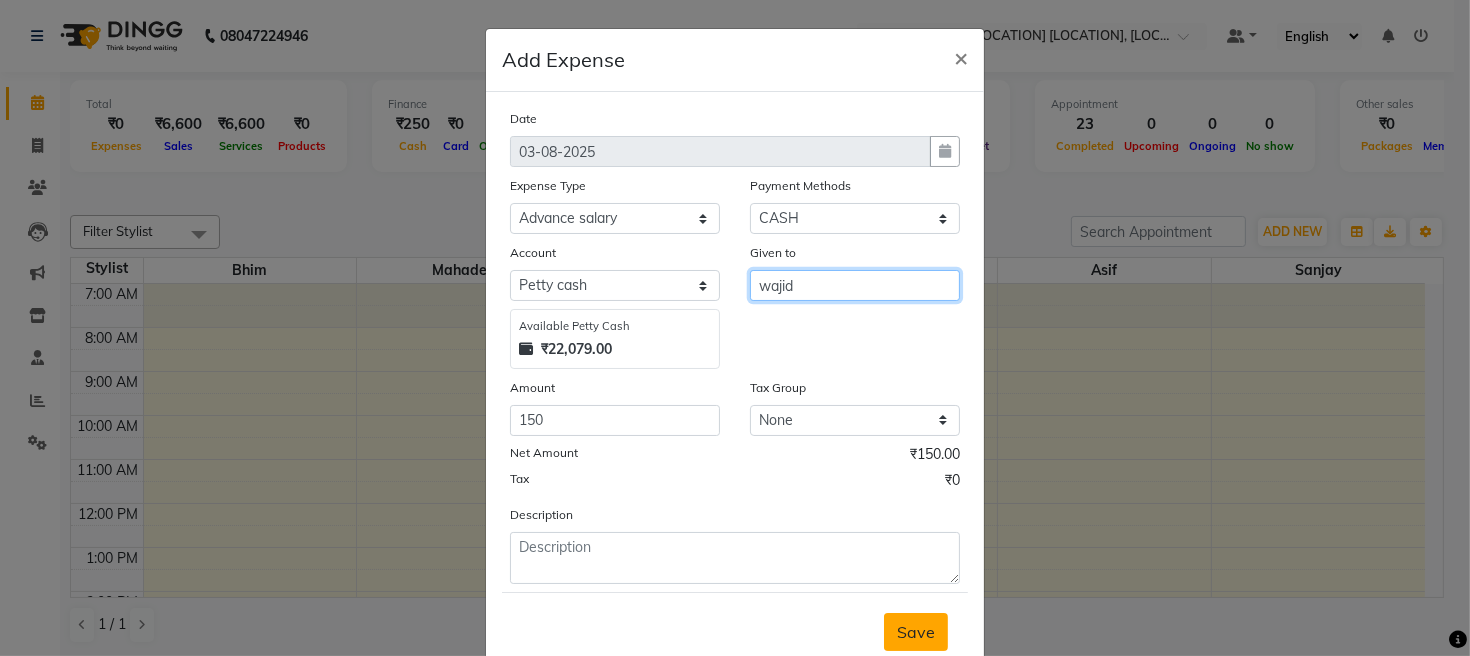 type on "wajid" 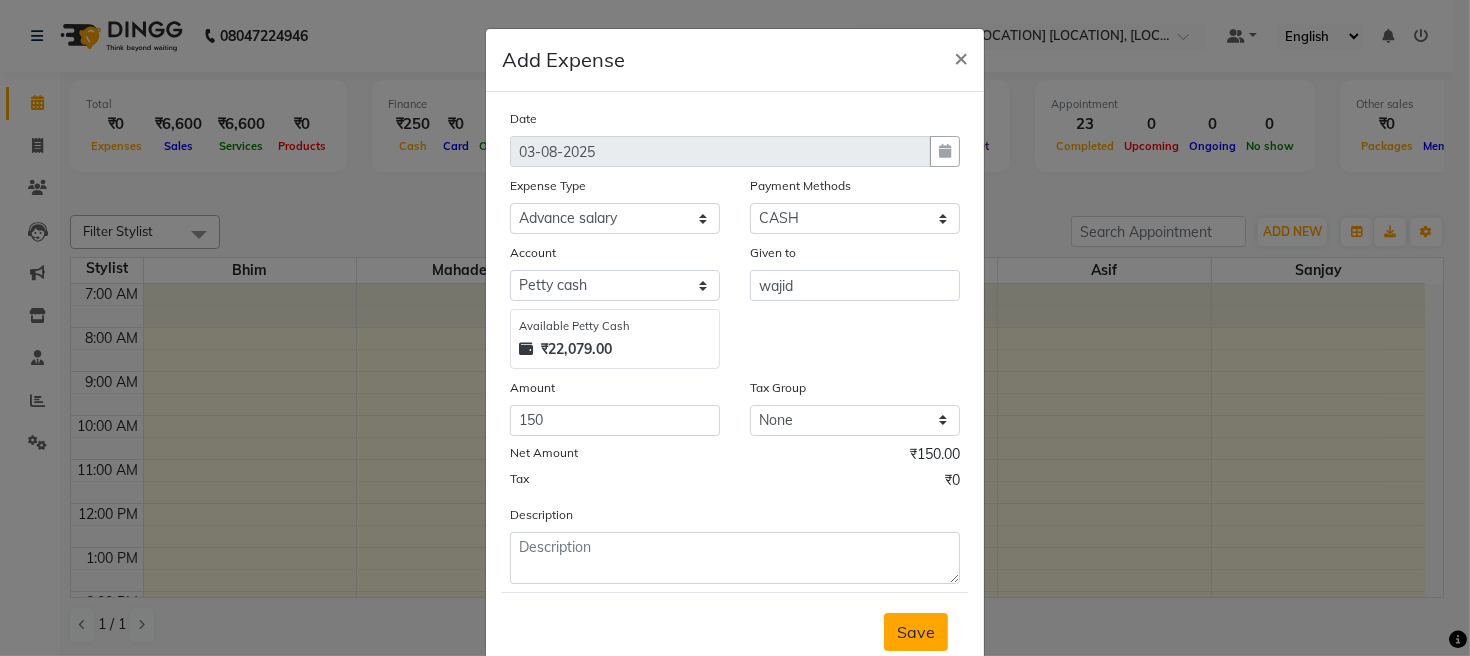 click on "Save" at bounding box center [916, 632] 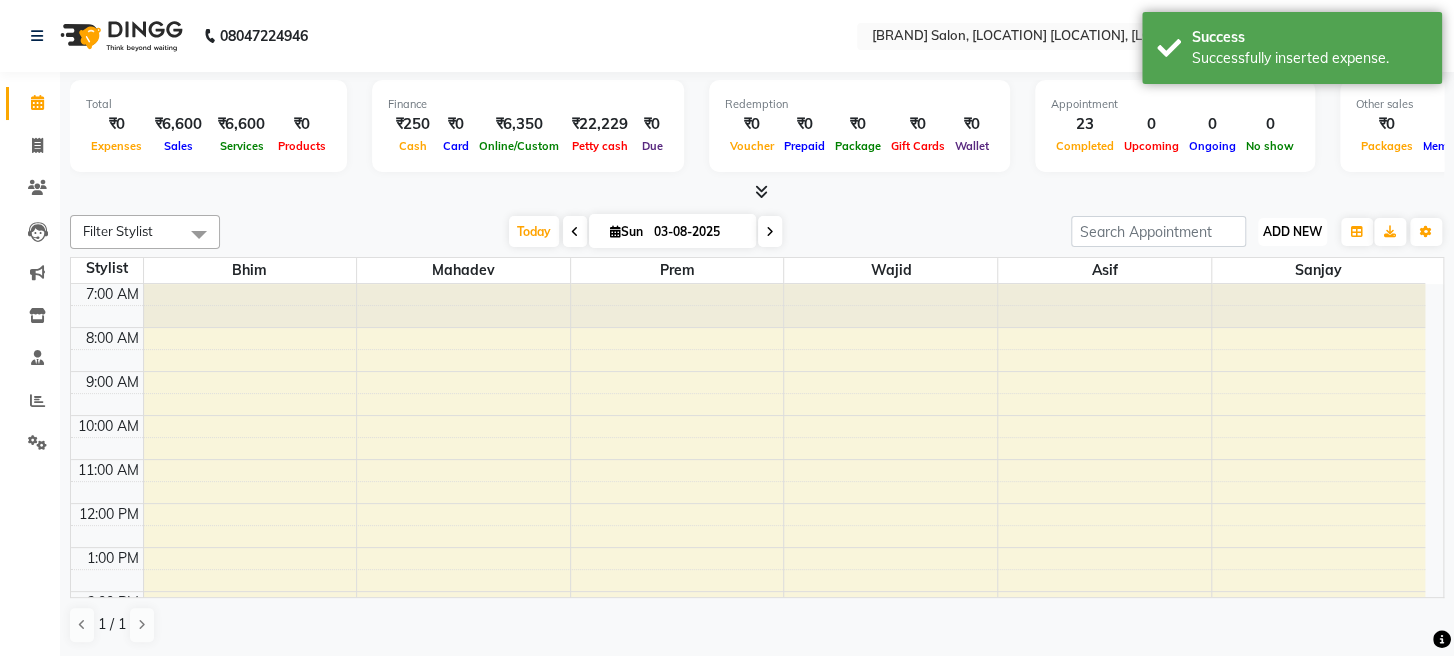 click on "ADD NEW" at bounding box center (1292, 231) 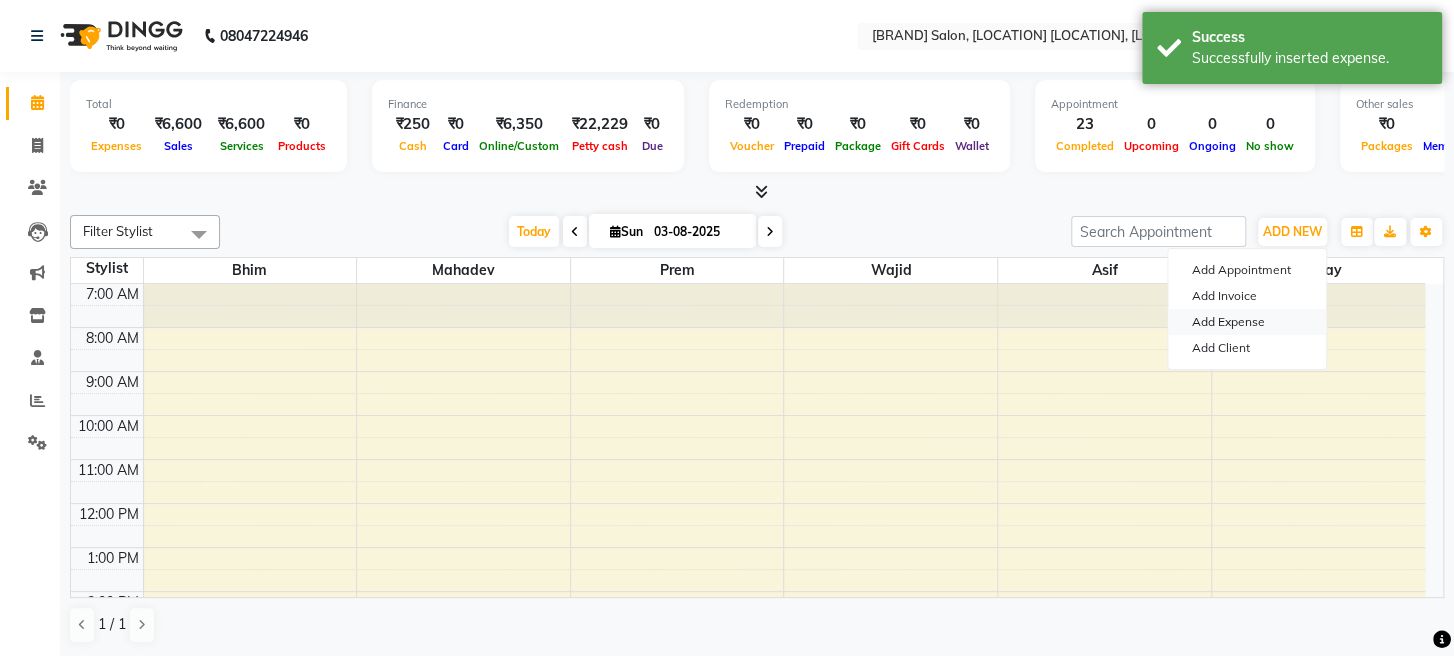 click on "Add Expense" at bounding box center [1247, 322] 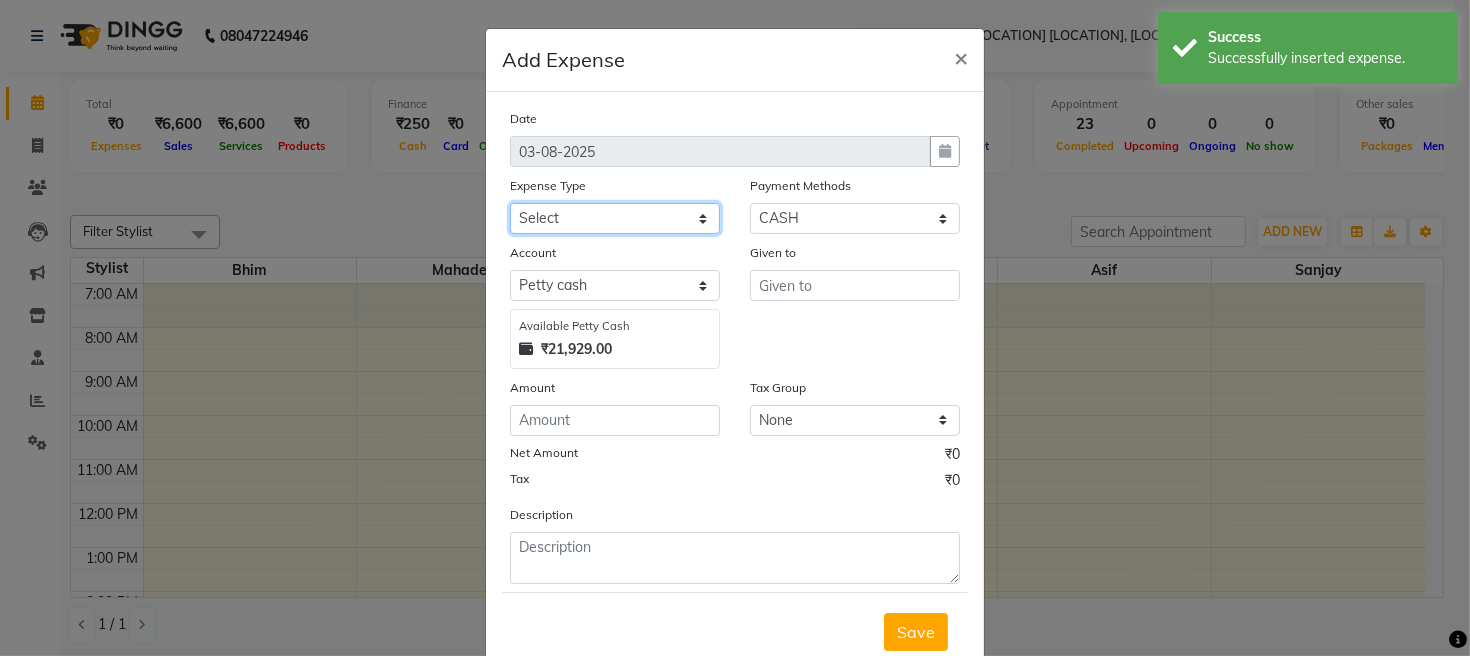 click on "Select Advance salary Advance salary ajaj Bank charges Car maintenance  Cash transfer to bank Cash transfer to hub Client Snacks Clinical charges Equipment Fuel Govt fee home Incentive Insurance International purchase Loan Repayment Maintenance Marketing Miscellaneous MRA Other Over times Pantry Product Rent Salary shop shop Staff Snacks Tax Tea & Refreshment TIP Utilities Wifi recharge" 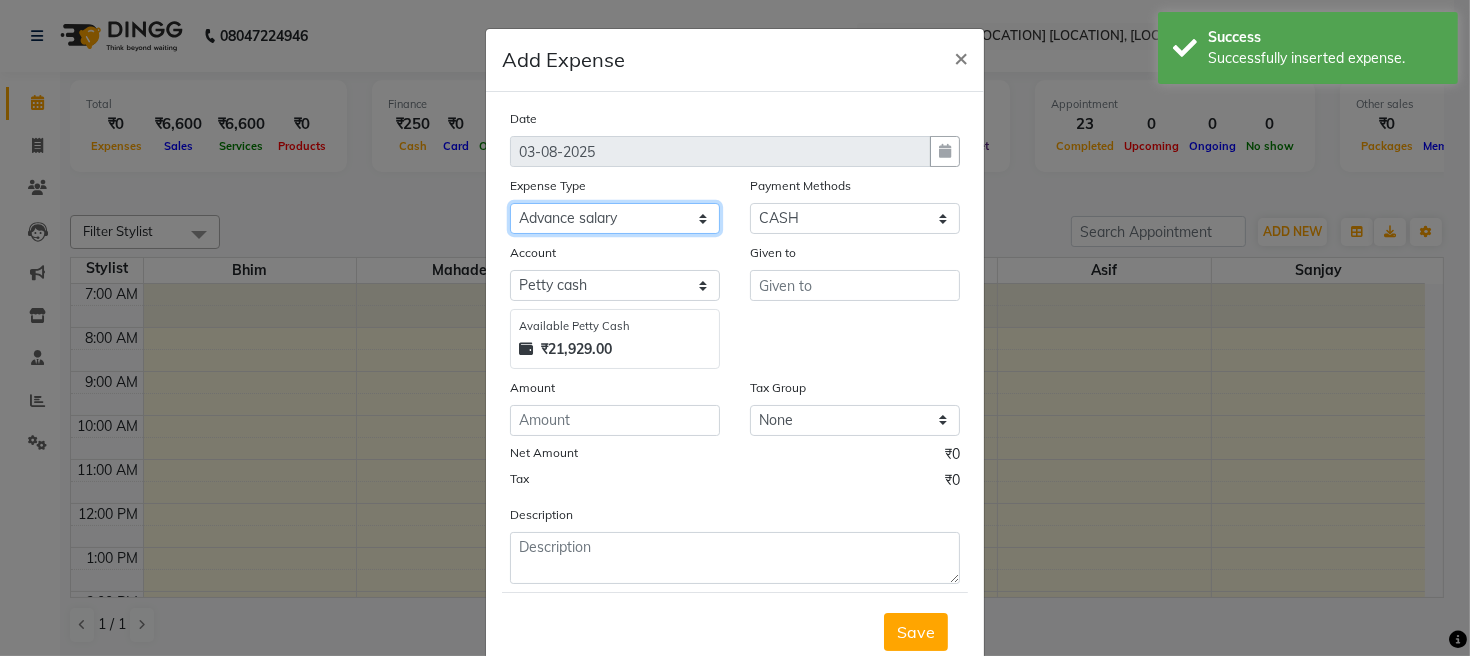 click on "Select Advance salary Advance salary ajaj Bank charges Car maintenance  Cash transfer to bank Cash transfer to hub Client Snacks Clinical charges Equipment Fuel Govt fee home Incentive Insurance International purchase Loan Repayment Maintenance Marketing Miscellaneous MRA Other Over times Pantry Product Rent Salary shop shop Staff Snacks Tax Tea & Refreshment TIP Utilities Wifi recharge" 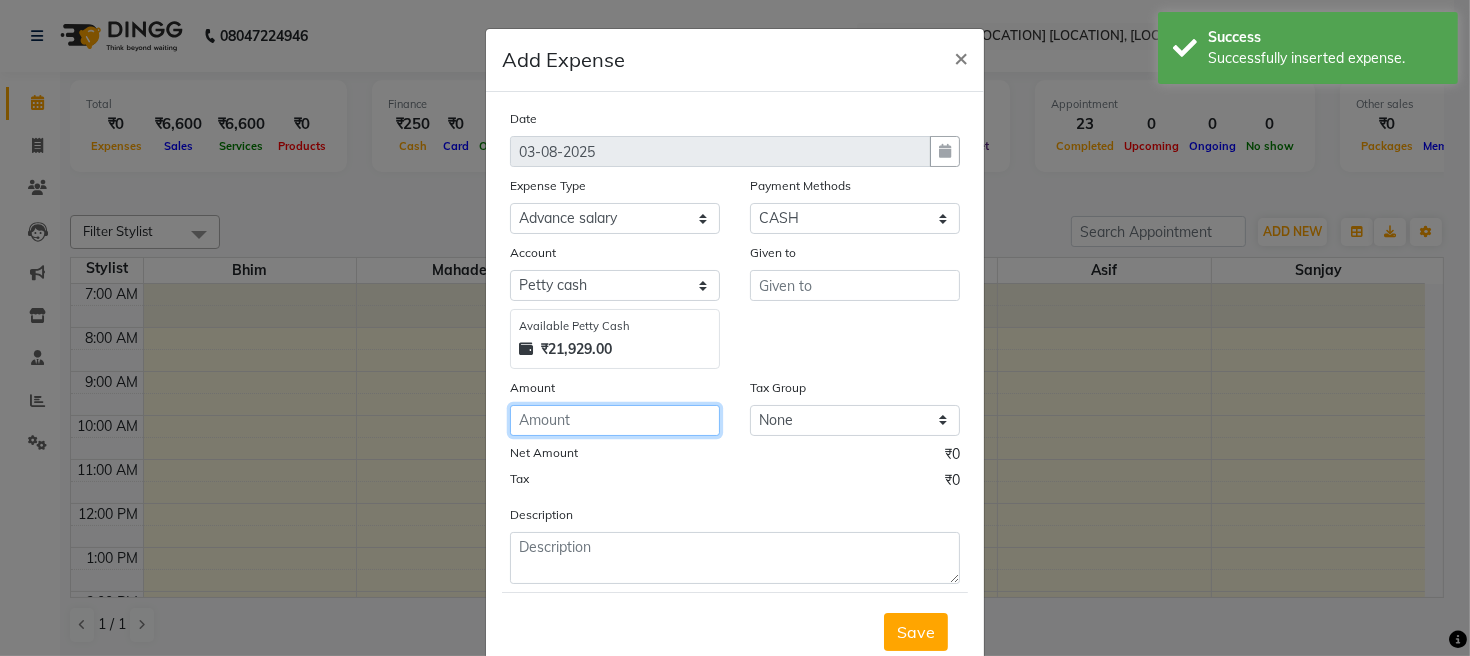 click 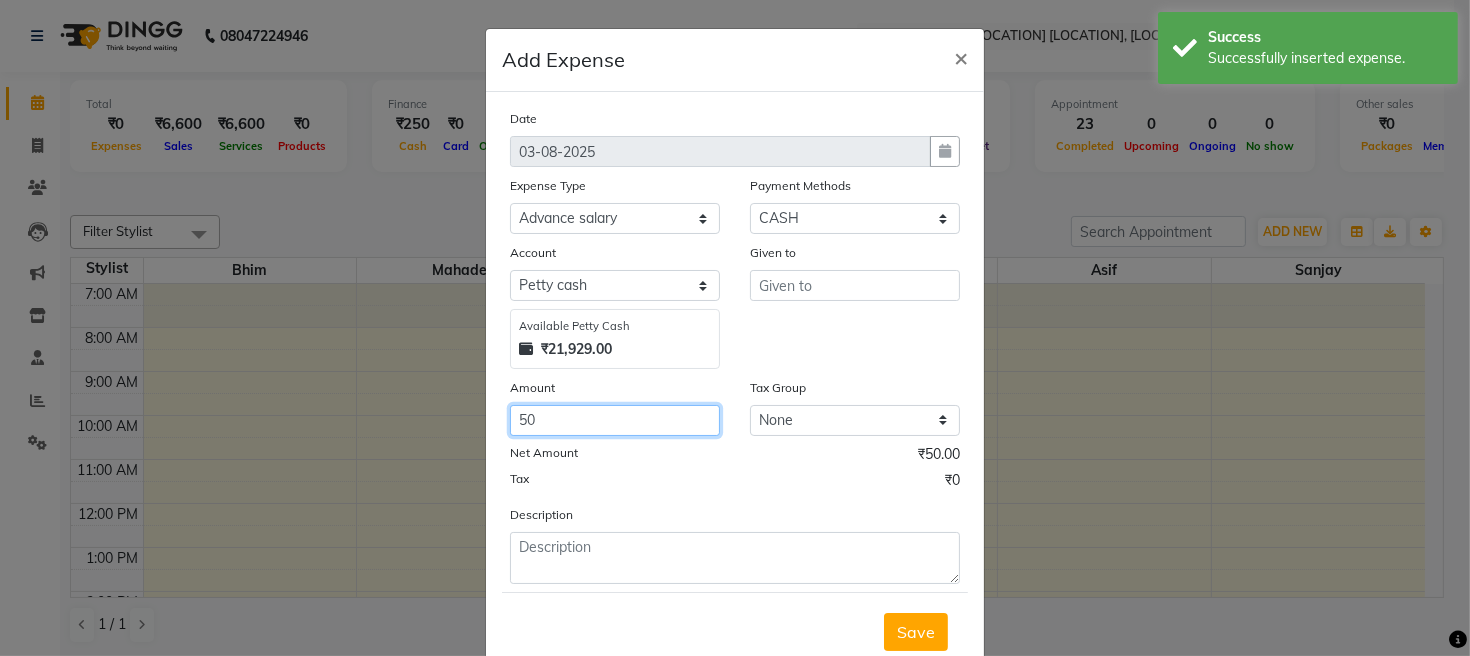 type on "50" 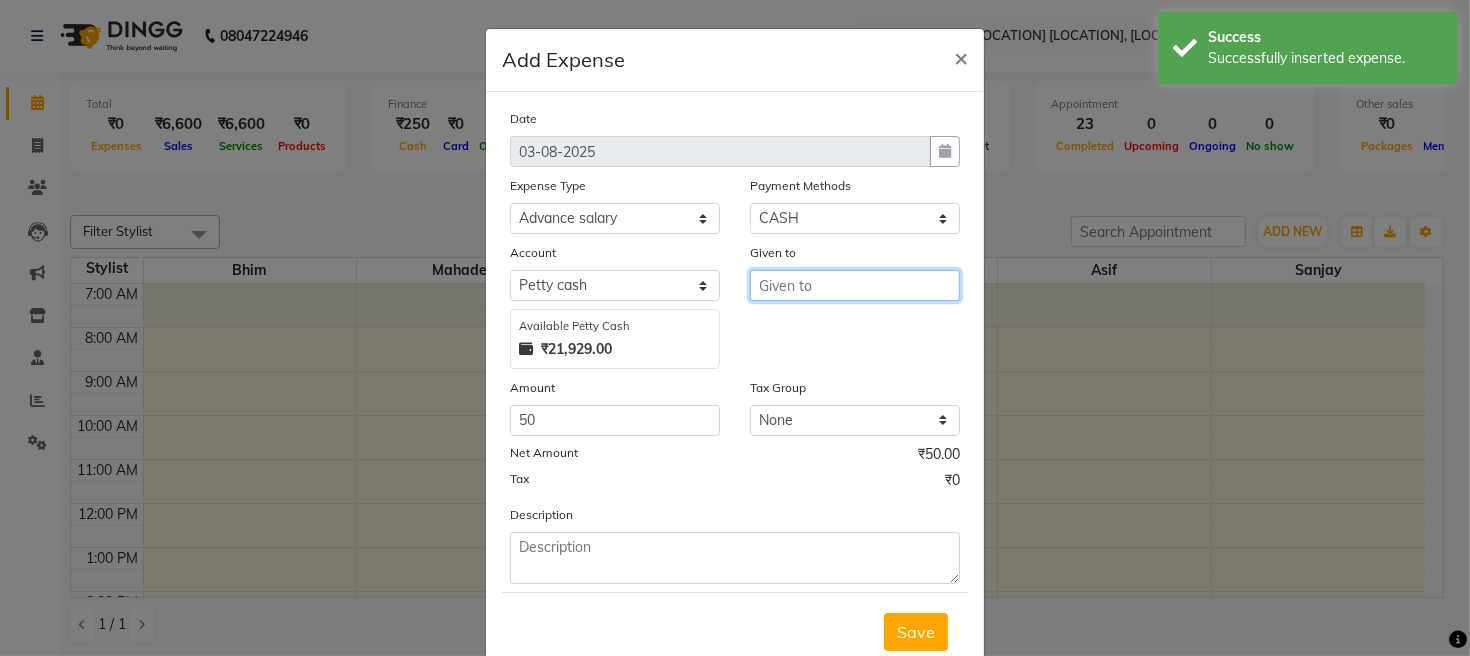 click at bounding box center (855, 285) 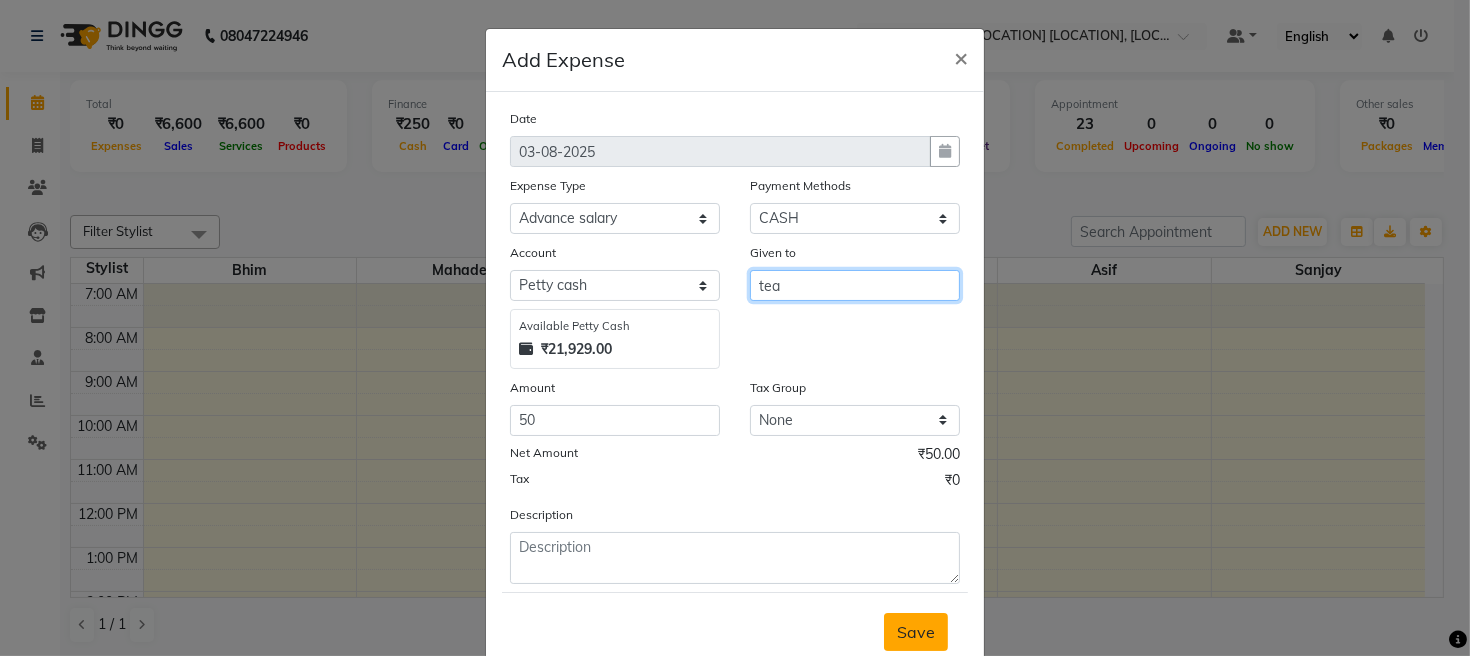 type on "tea" 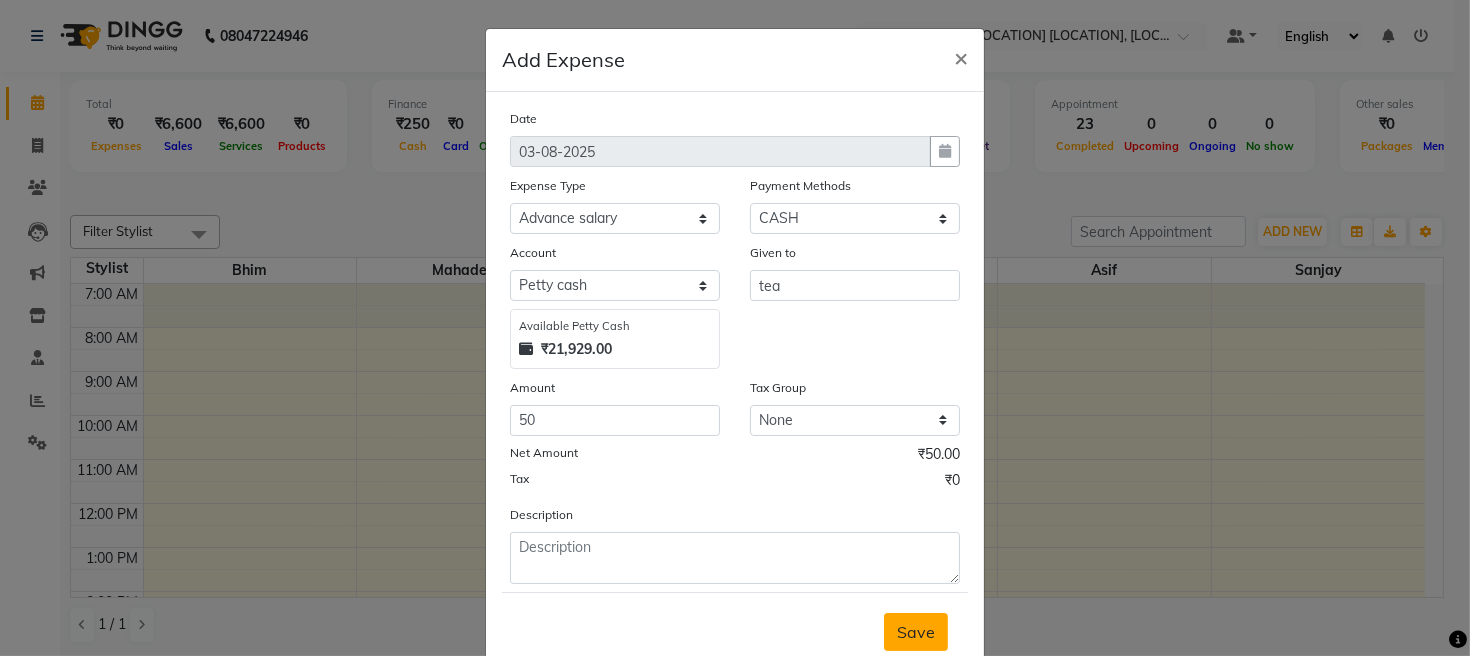click on "Save" at bounding box center [916, 632] 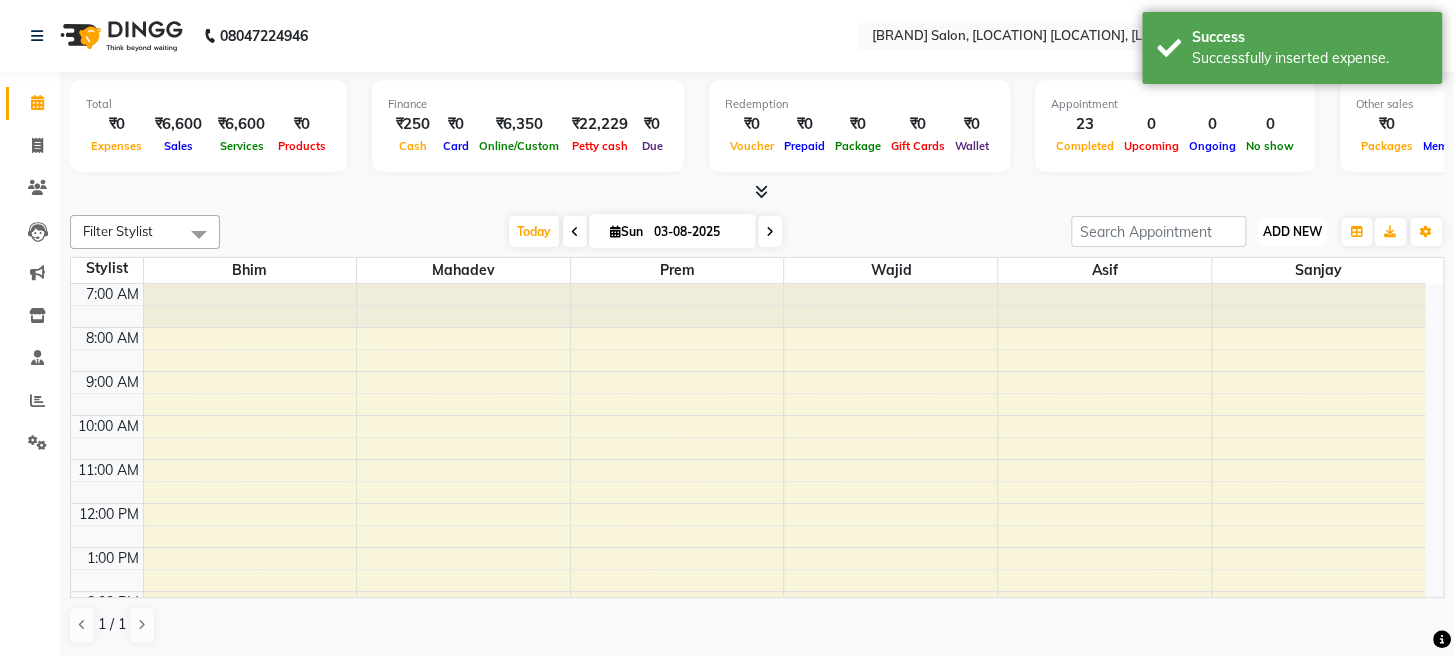click on "ADD NEW" at bounding box center [1292, 231] 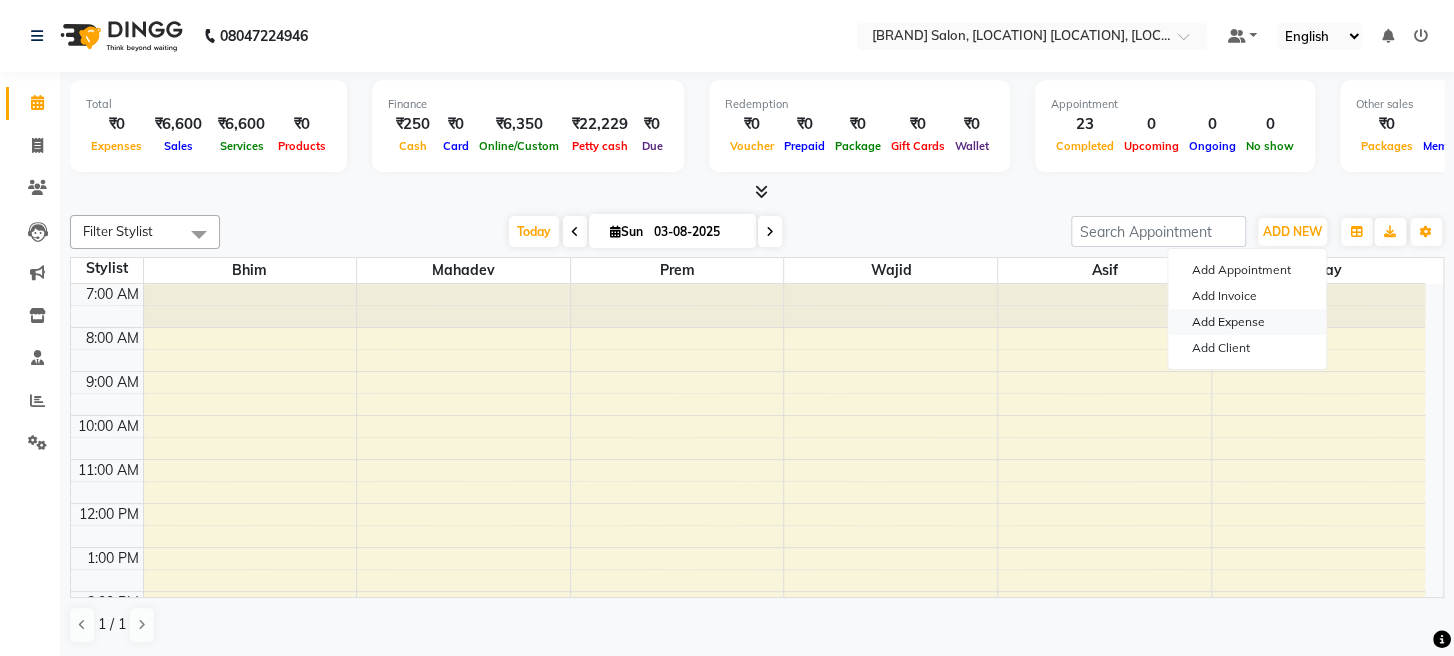 click on "Add Expense" at bounding box center (1247, 322) 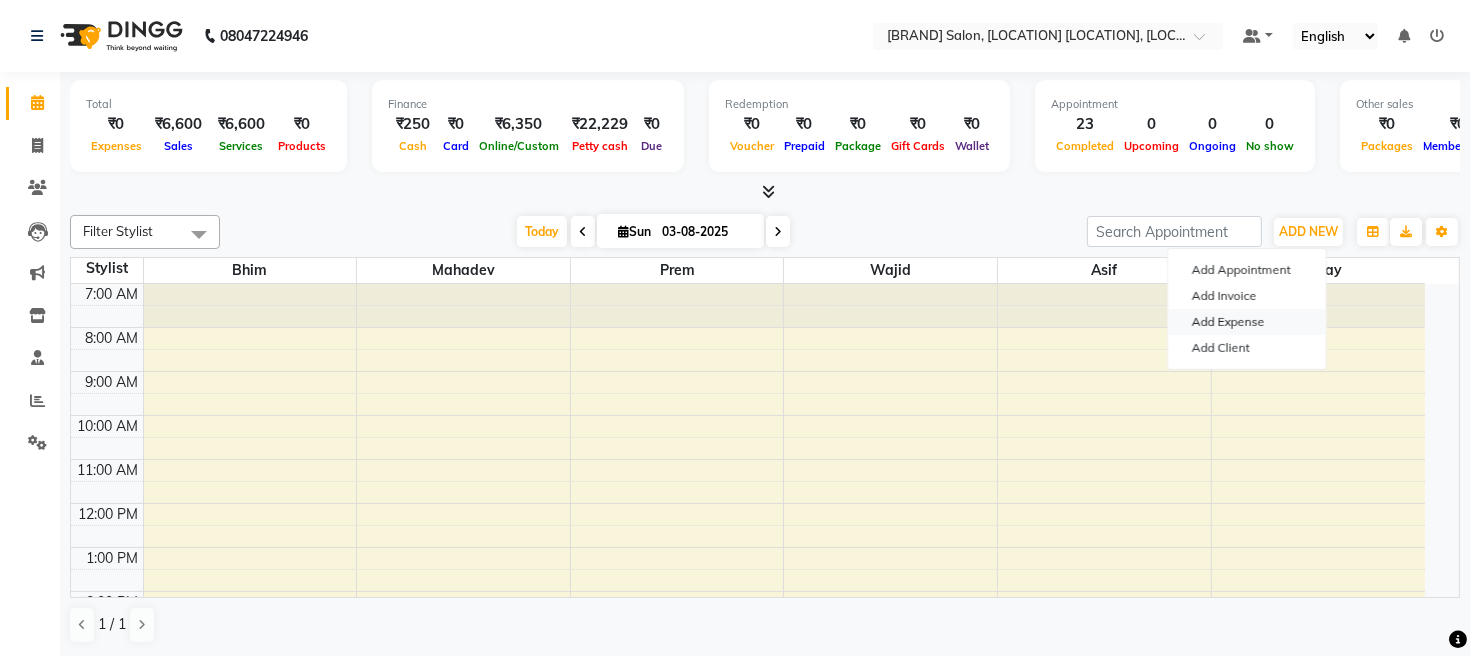 select on "1" 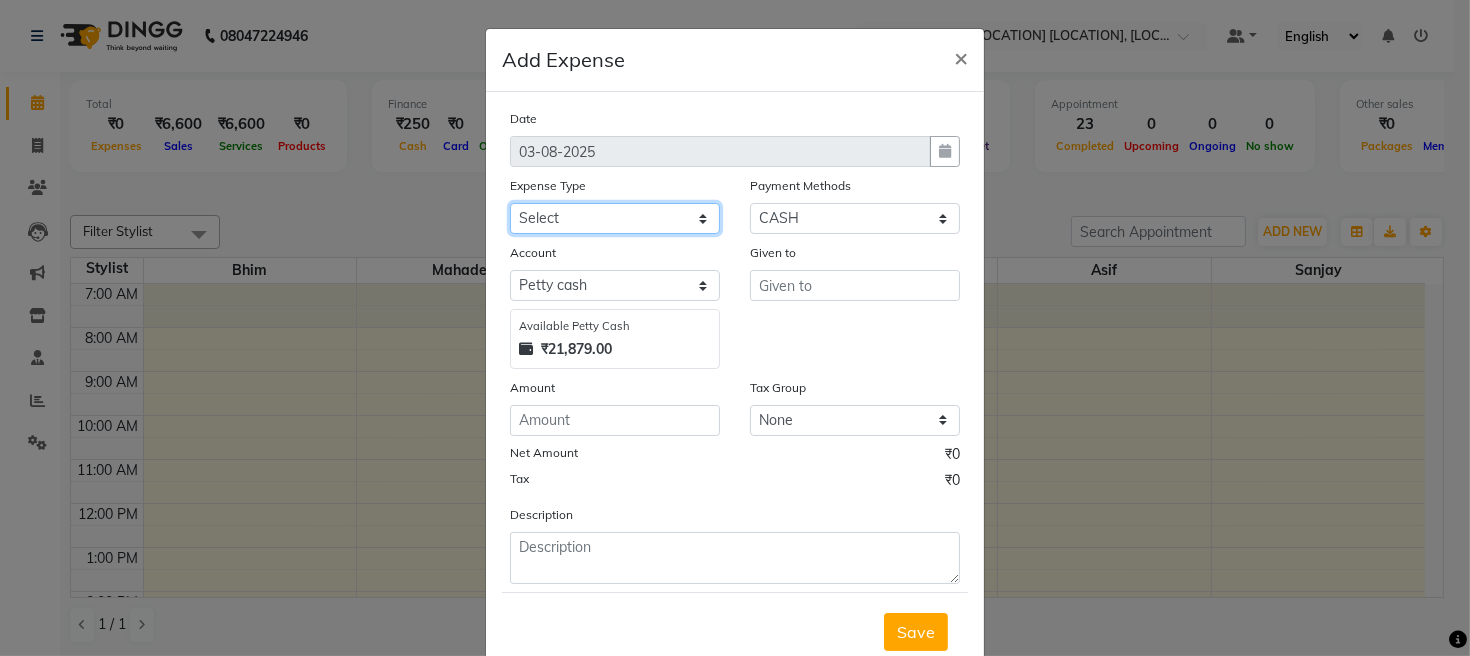 click on "Select Advance salary Advance salary ajaj Bank charges Car maintenance  Cash transfer to bank Cash transfer to hub Client Snacks Clinical charges Equipment Fuel Govt fee home Incentive Insurance International purchase Loan Repayment Maintenance Marketing Miscellaneous MRA Other Over times Pantry Product Rent Salary shop shop Staff Snacks Tax Tea & Refreshment TIP Utilities Wifi recharge" 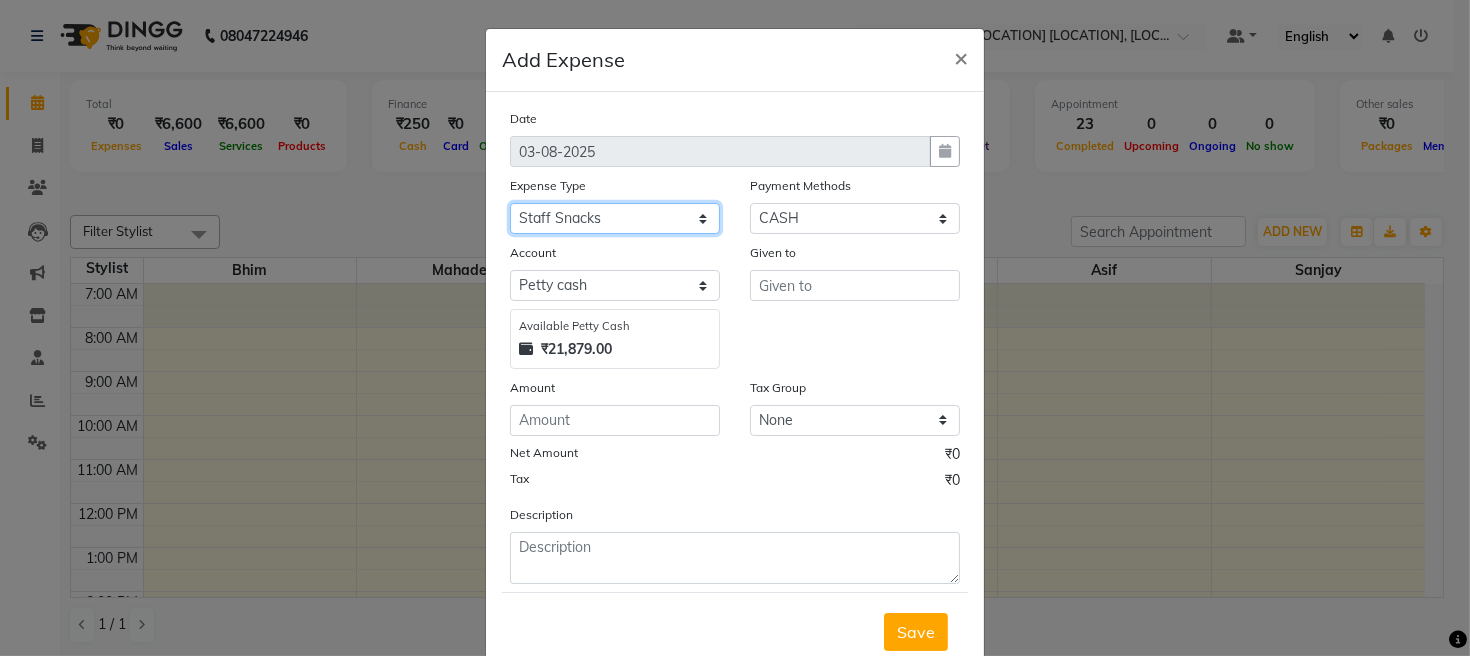click on "Select Advance salary Advance salary ajaj Bank charges Car maintenance  Cash transfer to bank Cash transfer to hub Client Snacks Clinical charges Equipment Fuel Govt fee home Incentive Insurance International purchase Loan Repayment Maintenance Marketing Miscellaneous MRA Other Over times Pantry Product Rent Salary shop shop Staff Snacks Tax Tea & Refreshment TIP Utilities Wifi recharge" 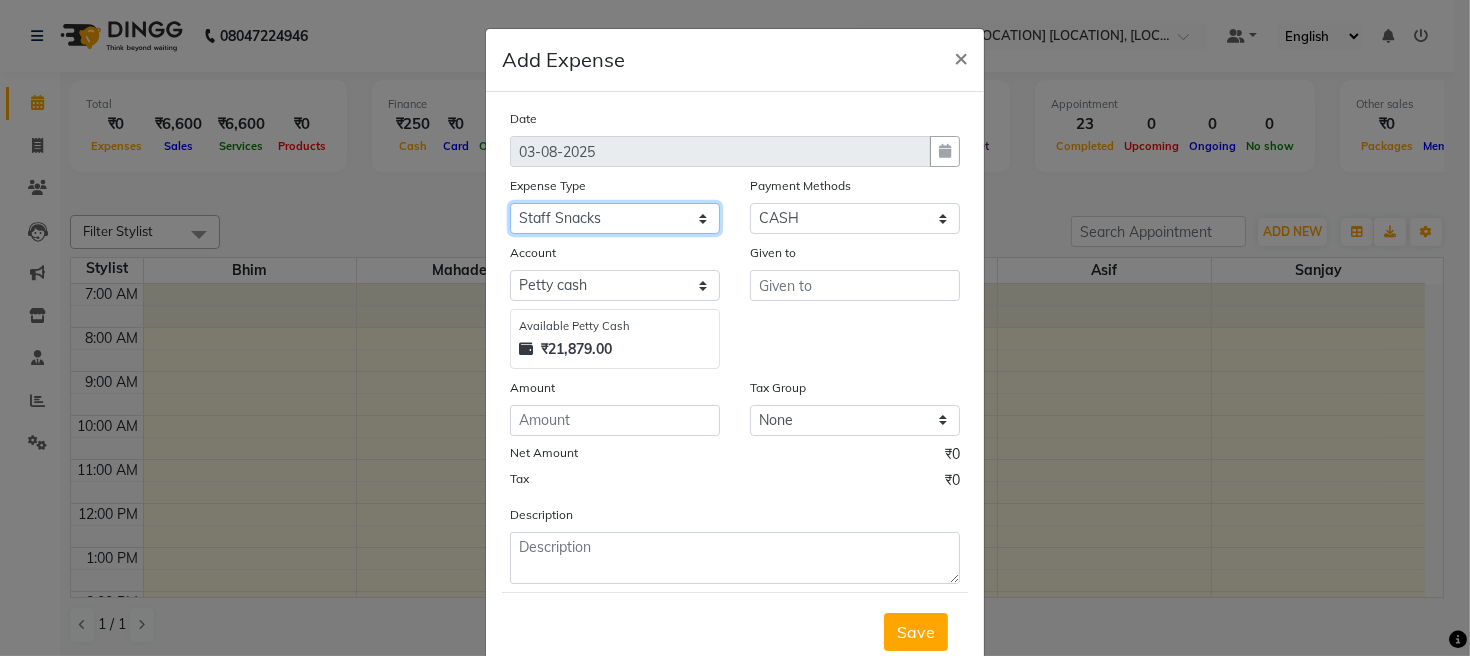 click on "Select Advance salary Advance salary ajaj Bank charges Car maintenance  Cash transfer to bank Cash transfer to hub Client Snacks Clinical charges Equipment Fuel Govt fee home Incentive Insurance International purchase Loan Repayment Maintenance Marketing Miscellaneous MRA Other Over times Pantry Product Rent Salary shop shop Staff Snacks Tax Tea & Refreshment TIP Utilities Wifi recharge" 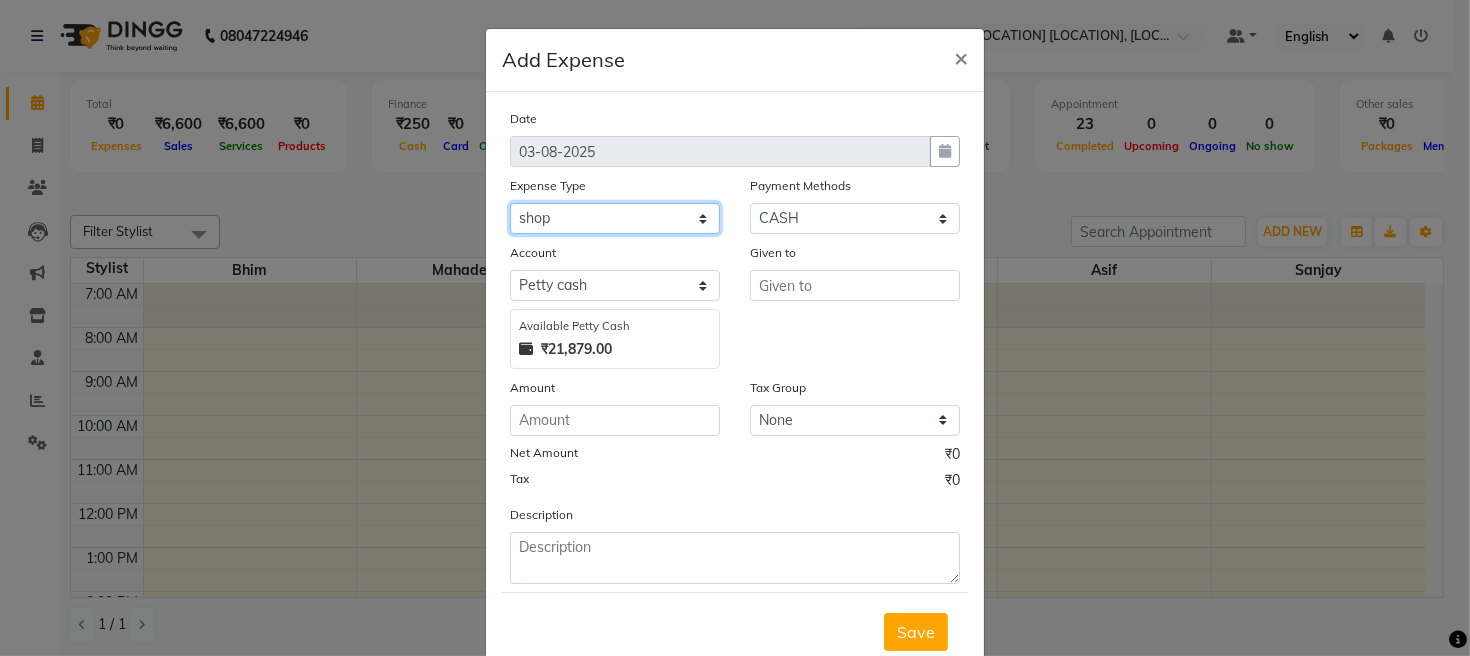 click on "Select Advance salary Advance salary ajaj Bank charges Car maintenance  Cash transfer to bank Cash transfer to hub Client Snacks Clinical charges Equipment Fuel Govt fee home Incentive Insurance International purchase Loan Repayment Maintenance Marketing Miscellaneous MRA Other Over times Pantry Product Rent Salary shop shop Staff Snacks Tax Tea & Refreshment TIP Utilities Wifi recharge" 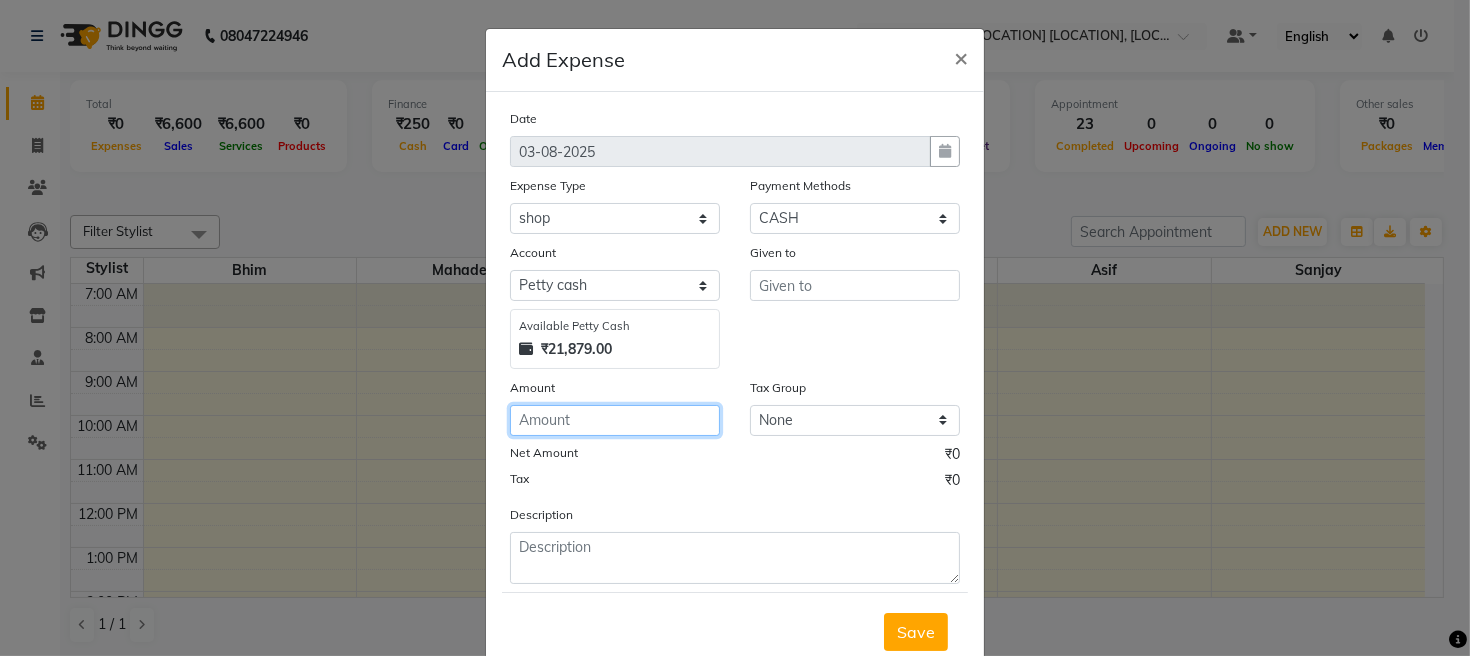 click 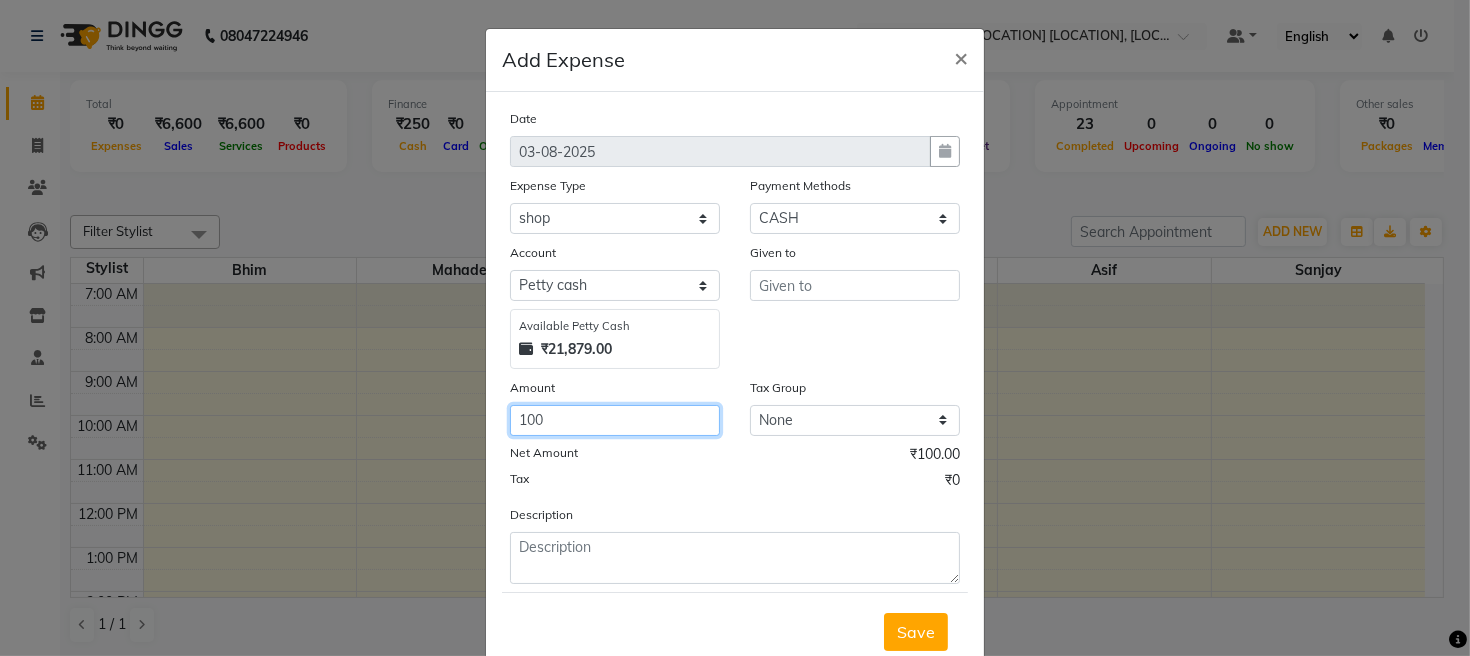 type on "100" 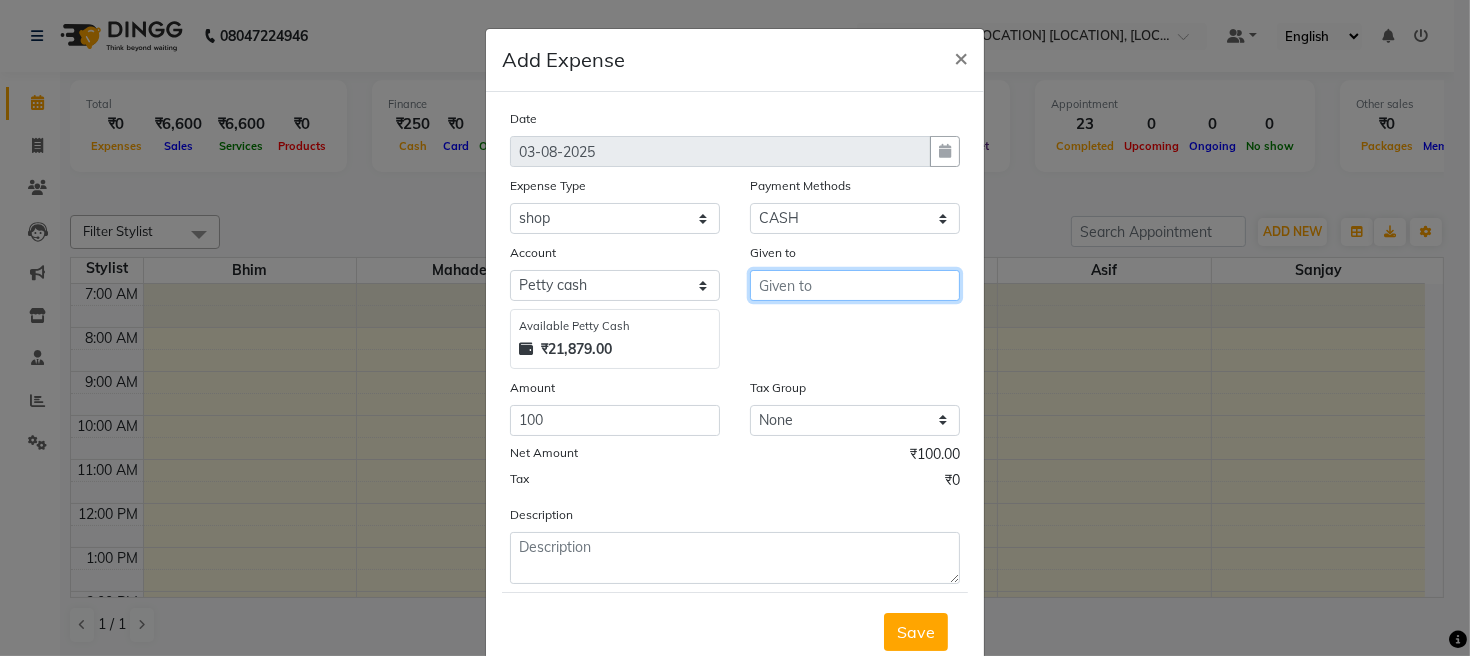 click at bounding box center (855, 285) 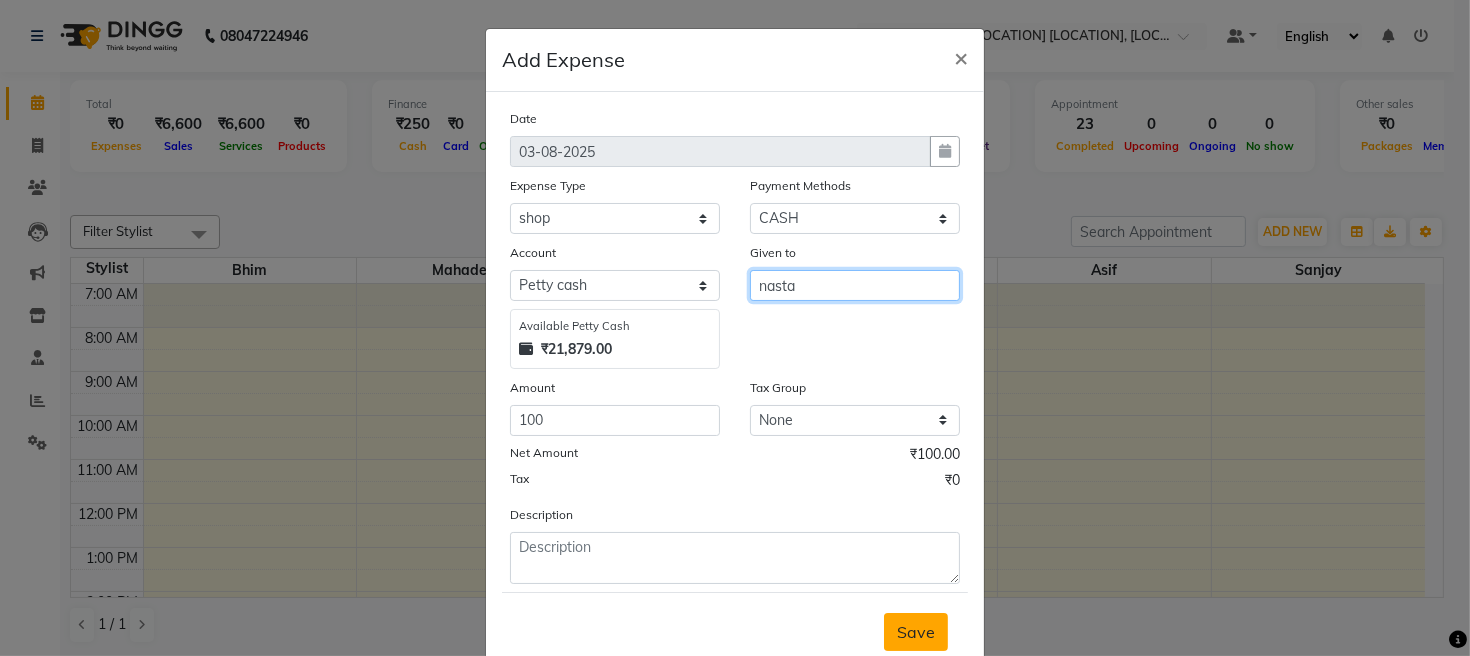type on "nasta" 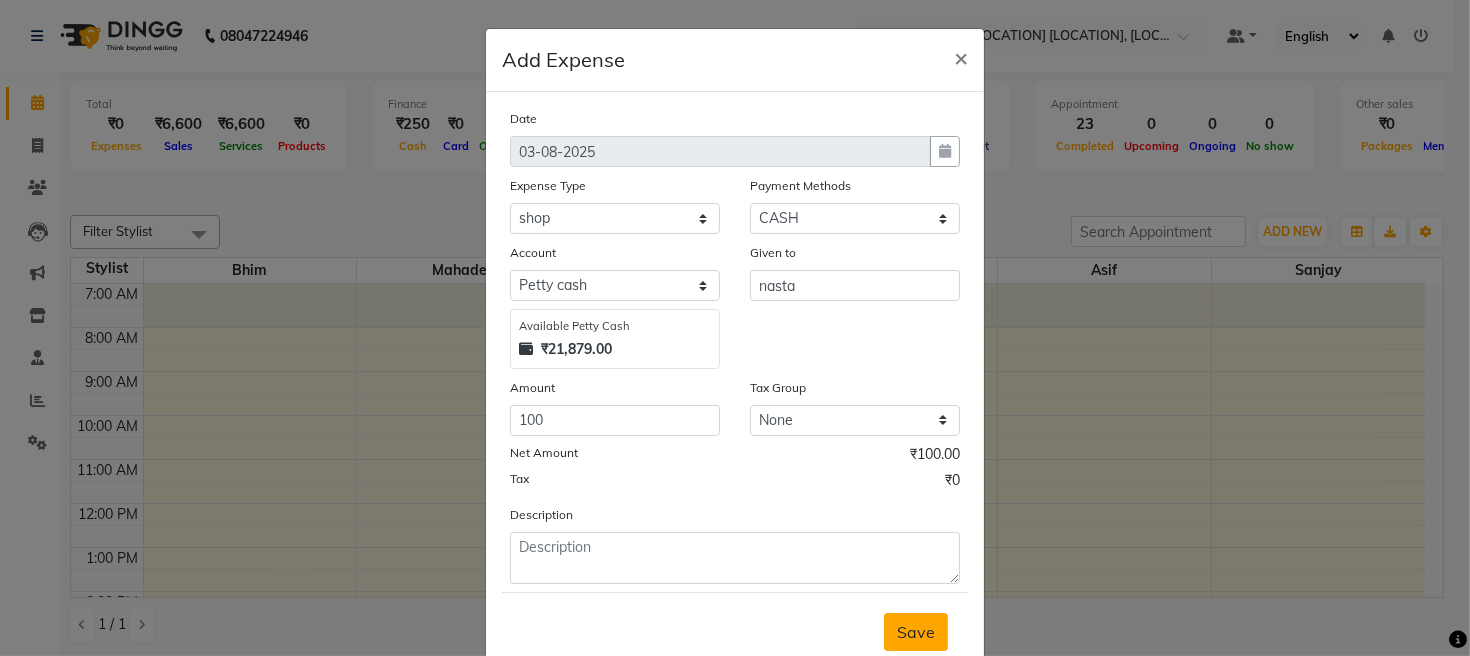 click on "Save" at bounding box center [916, 632] 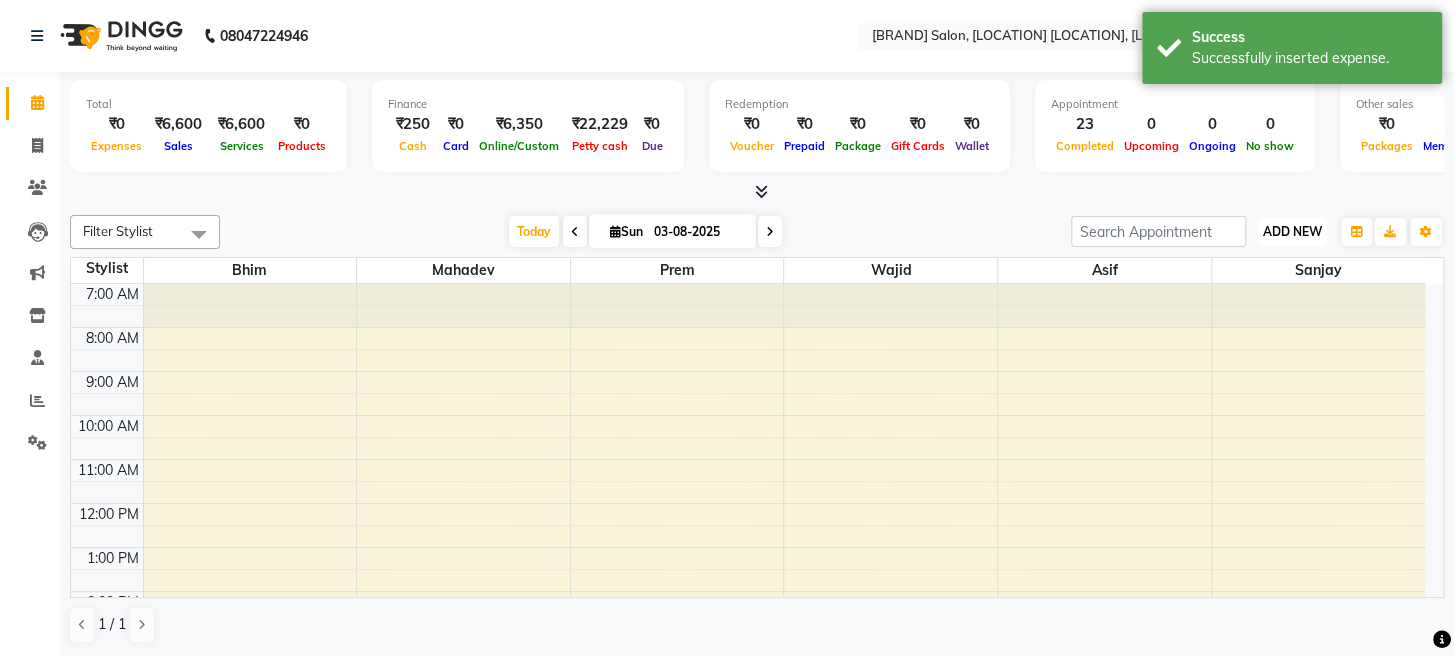 click on "ADD NEW Toggle Dropdown" at bounding box center (1292, 232) 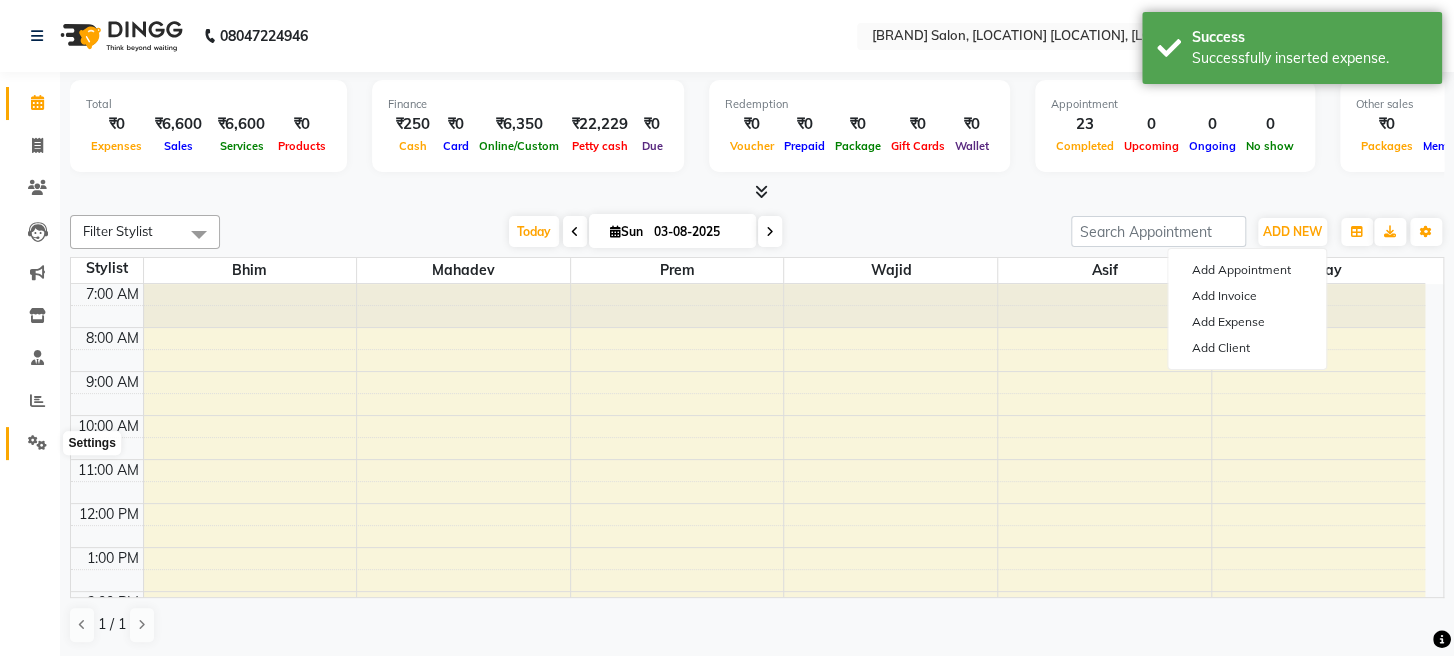 click 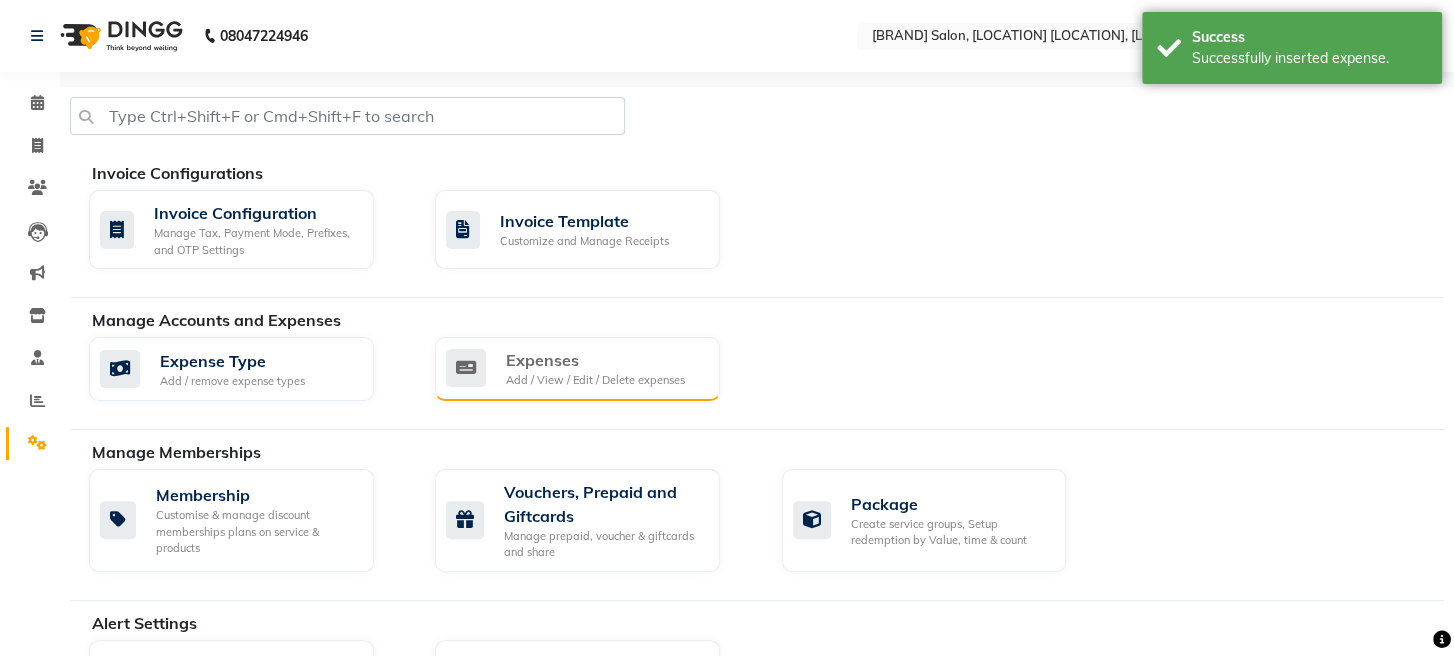click on "Add / View / Edit / Delete expenses" 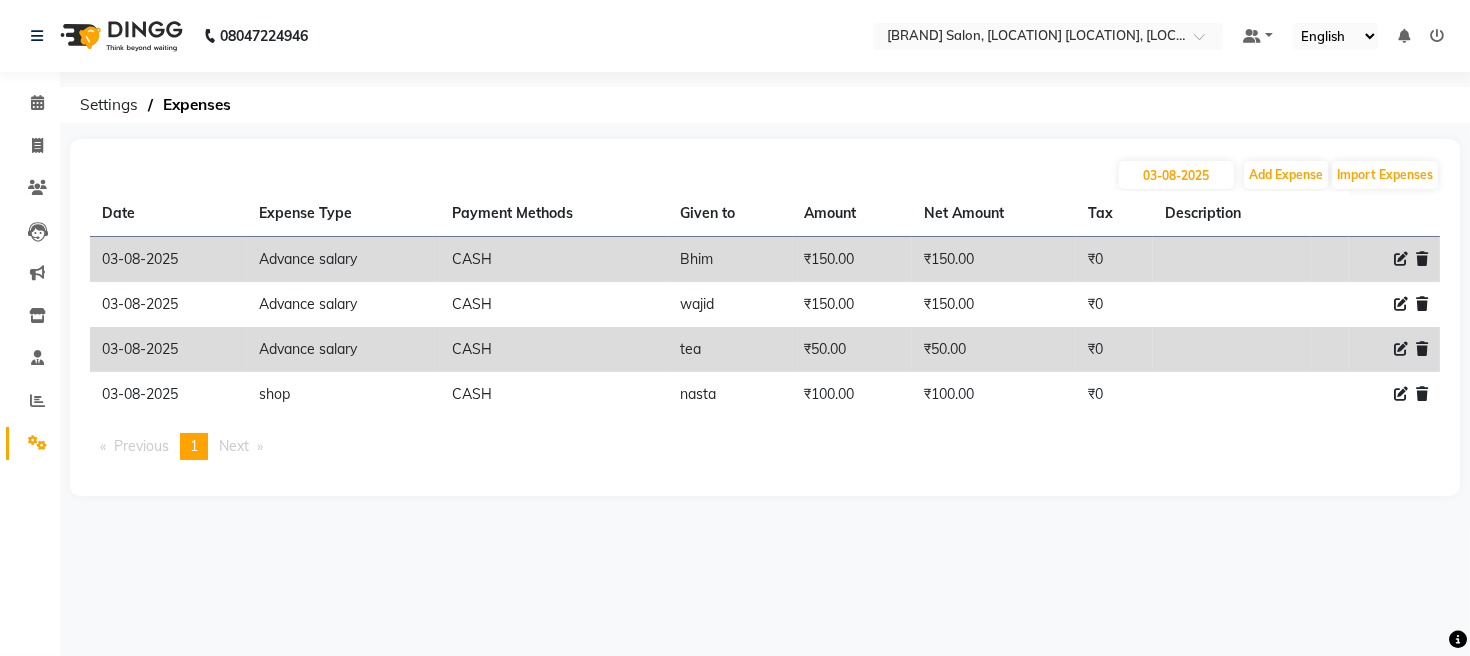 click 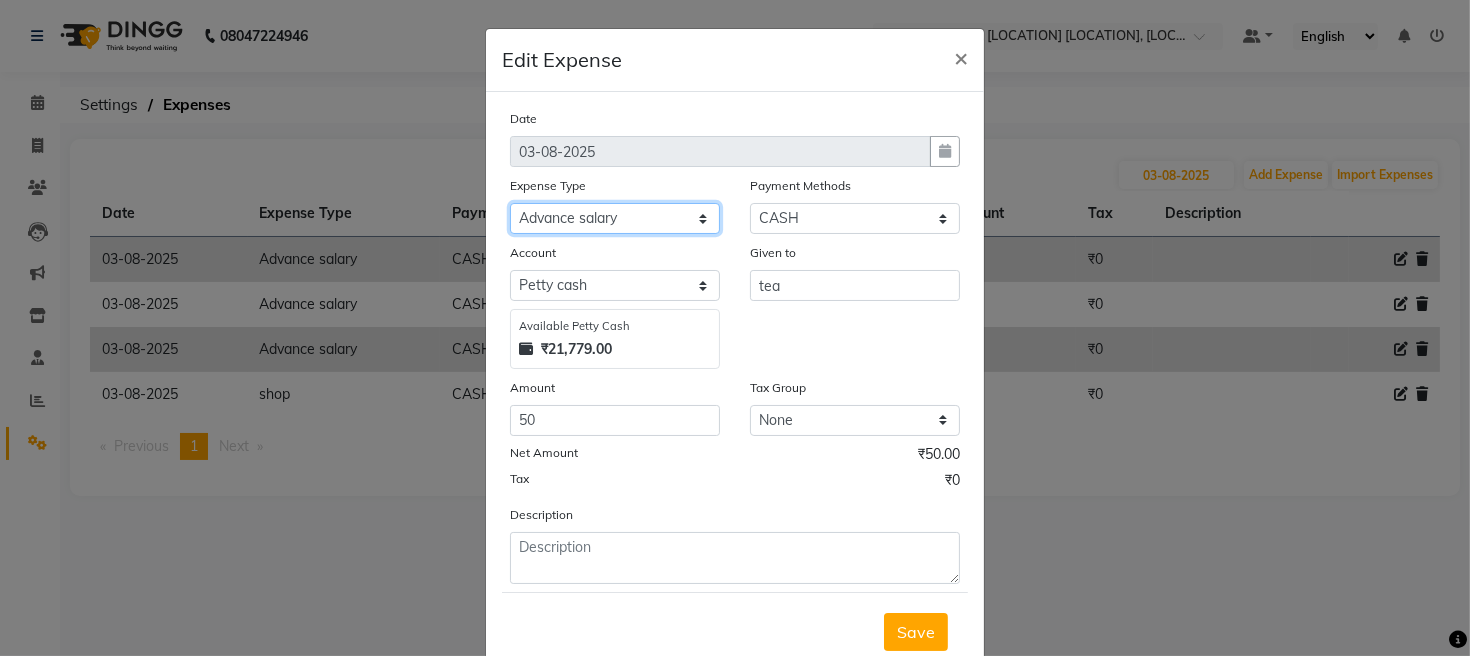 click on "Select Advance salary Advance salary ajaj Bank charges Car maintenance  Cash transfer to bank Cash transfer to hub Client Snacks Clinical charges Equipment Fuel Govt fee home Incentive Insurance International purchase Loan Repayment Maintenance Marketing Miscellaneous MRA Other Over times Pantry Product Rent Salary shop shop Staff Snacks Tax Tea & Refreshment TIP Utilities Wifi recharge" 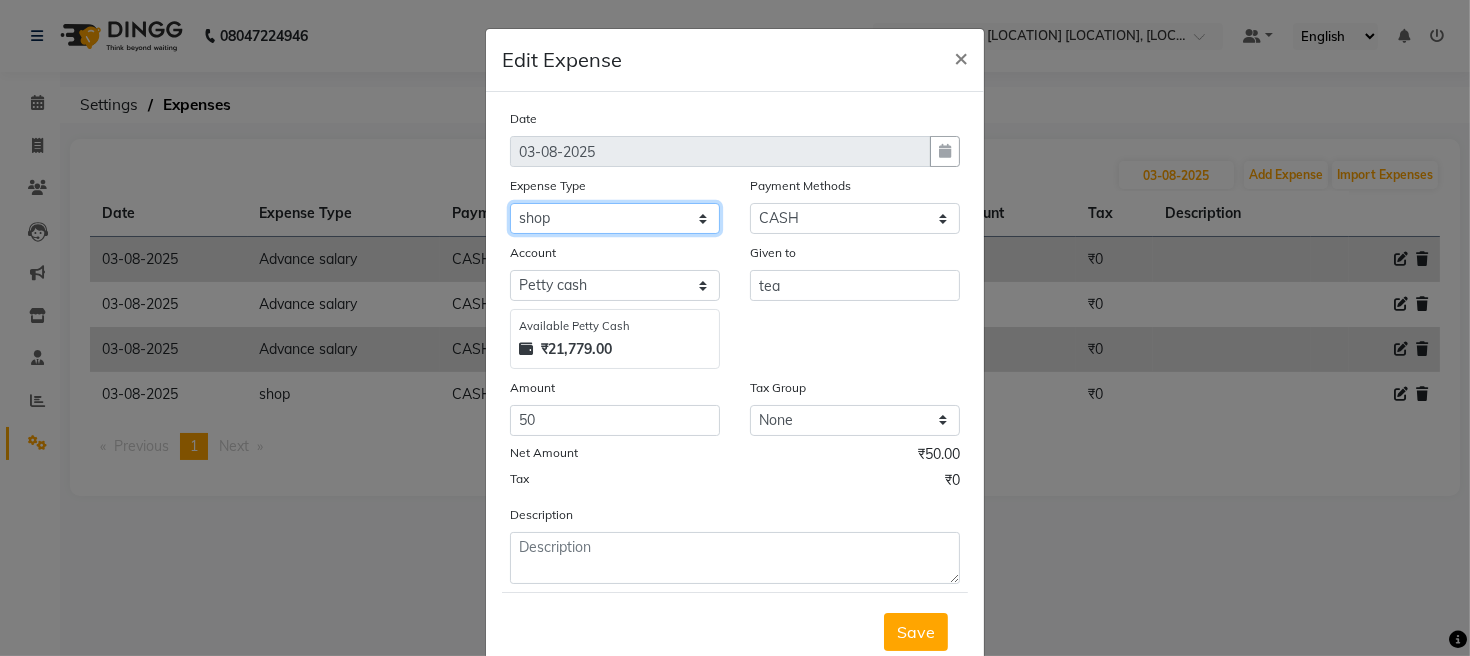 click on "Select Advance salary Advance salary ajaj Bank charges Car maintenance  Cash transfer to bank Cash transfer to hub Client Snacks Clinical charges Equipment Fuel Govt fee home Incentive Insurance International purchase Loan Repayment Maintenance Marketing Miscellaneous MRA Other Over times Pantry Product Rent Salary shop shop Staff Snacks Tax Tea & Refreshment TIP Utilities Wifi recharge" 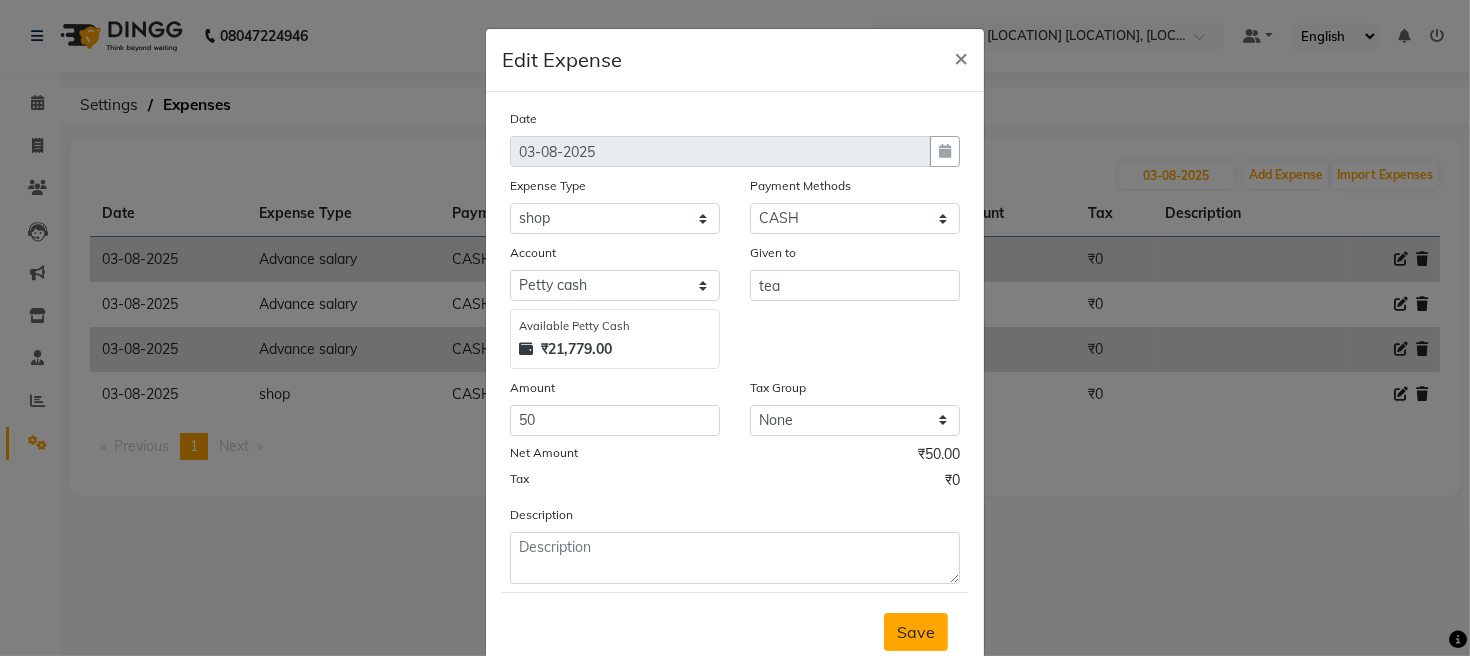 click on "Save" at bounding box center (916, 632) 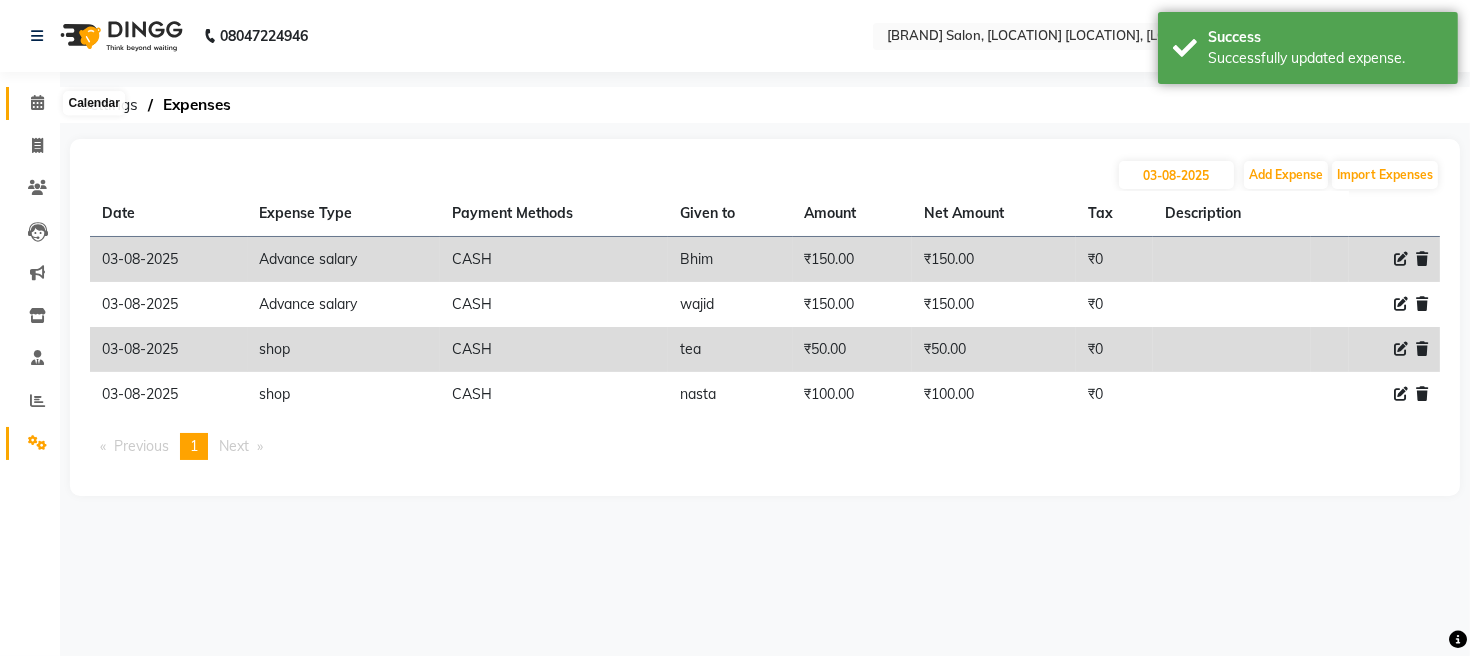 click 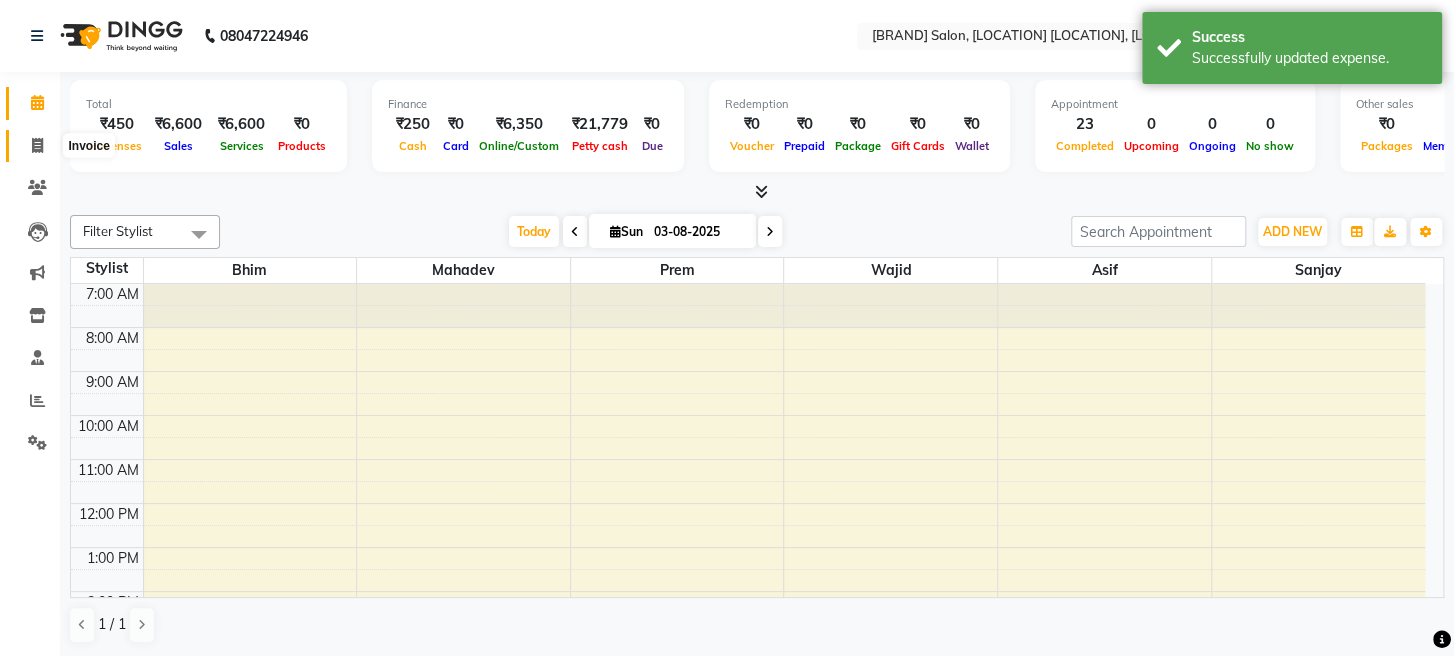 click 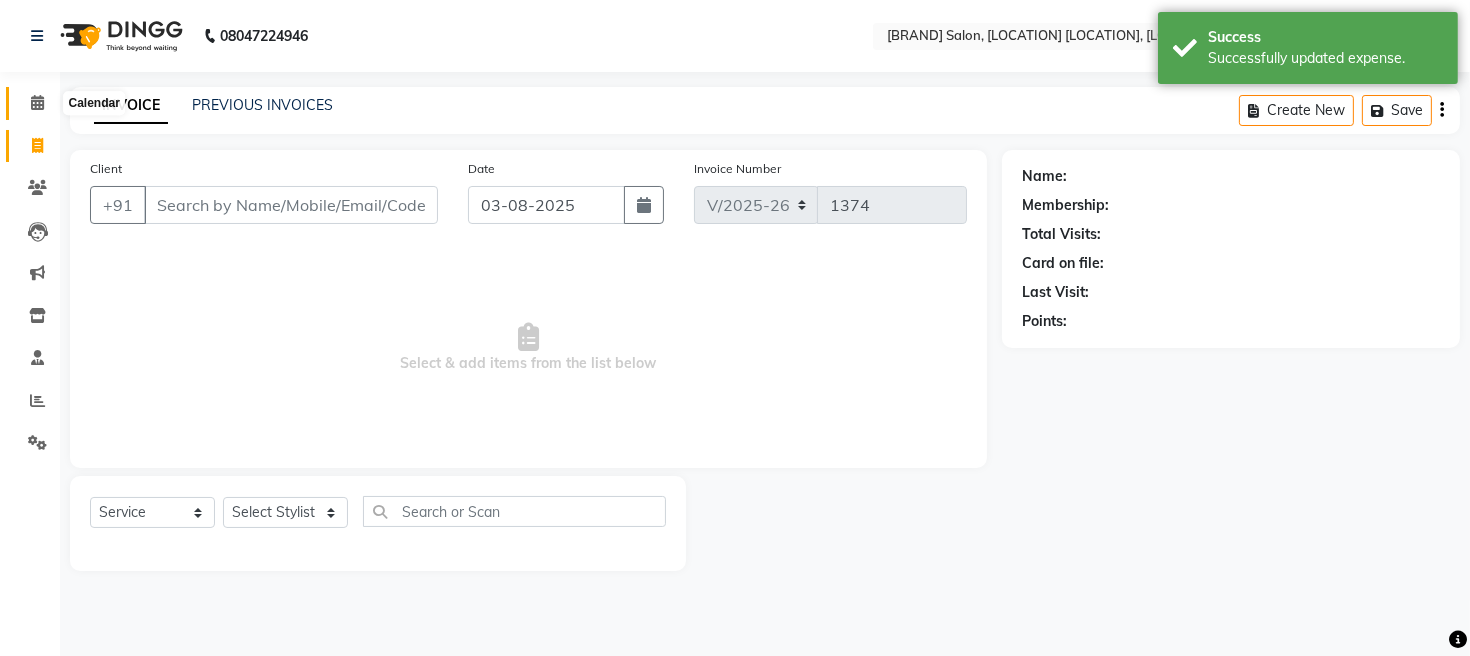 click 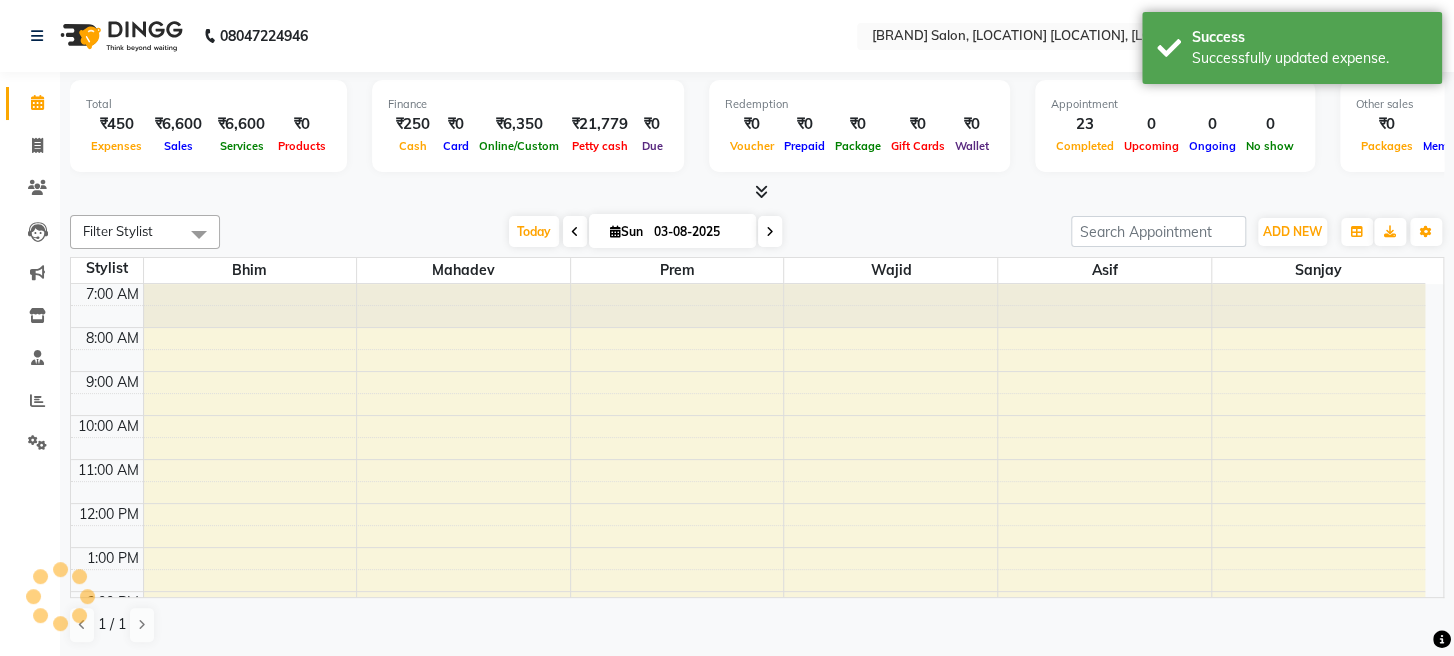 scroll, scrollTop: 0, scrollLeft: 0, axis: both 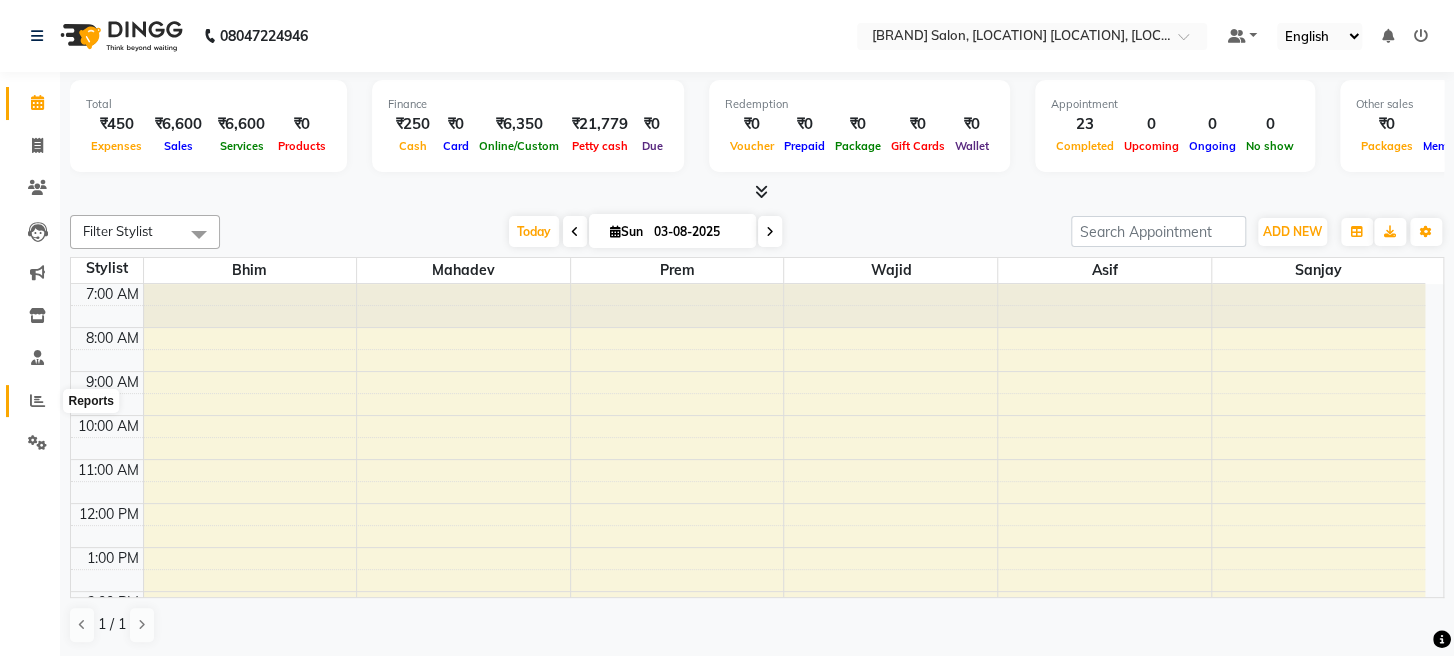 click 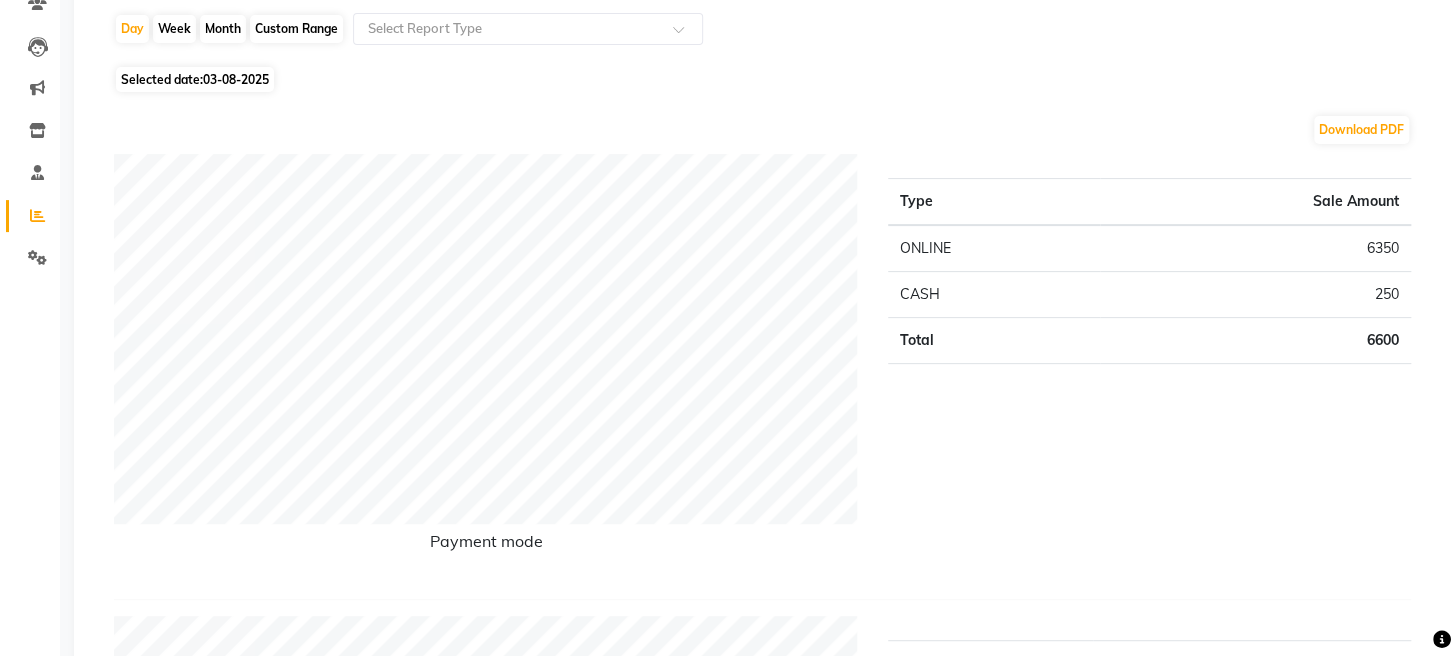 scroll, scrollTop: 370, scrollLeft: 0, axis: vertical 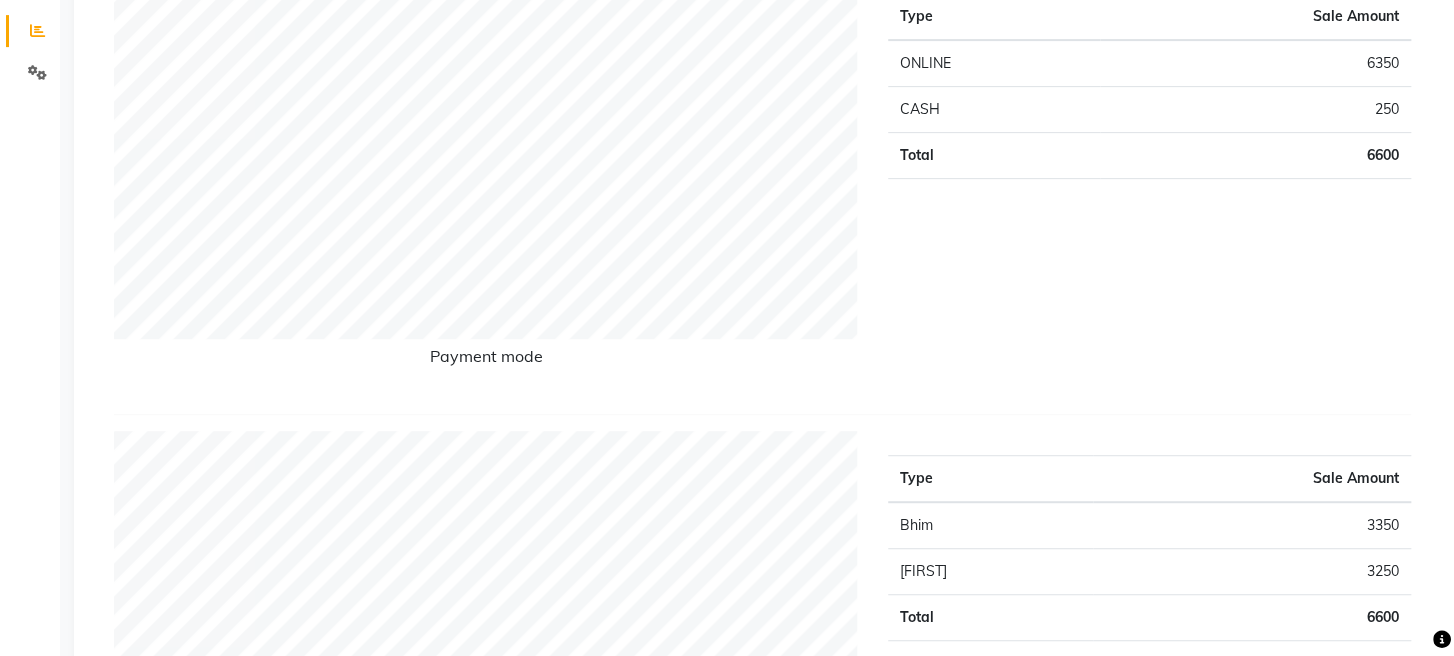 click on "Payment mode" 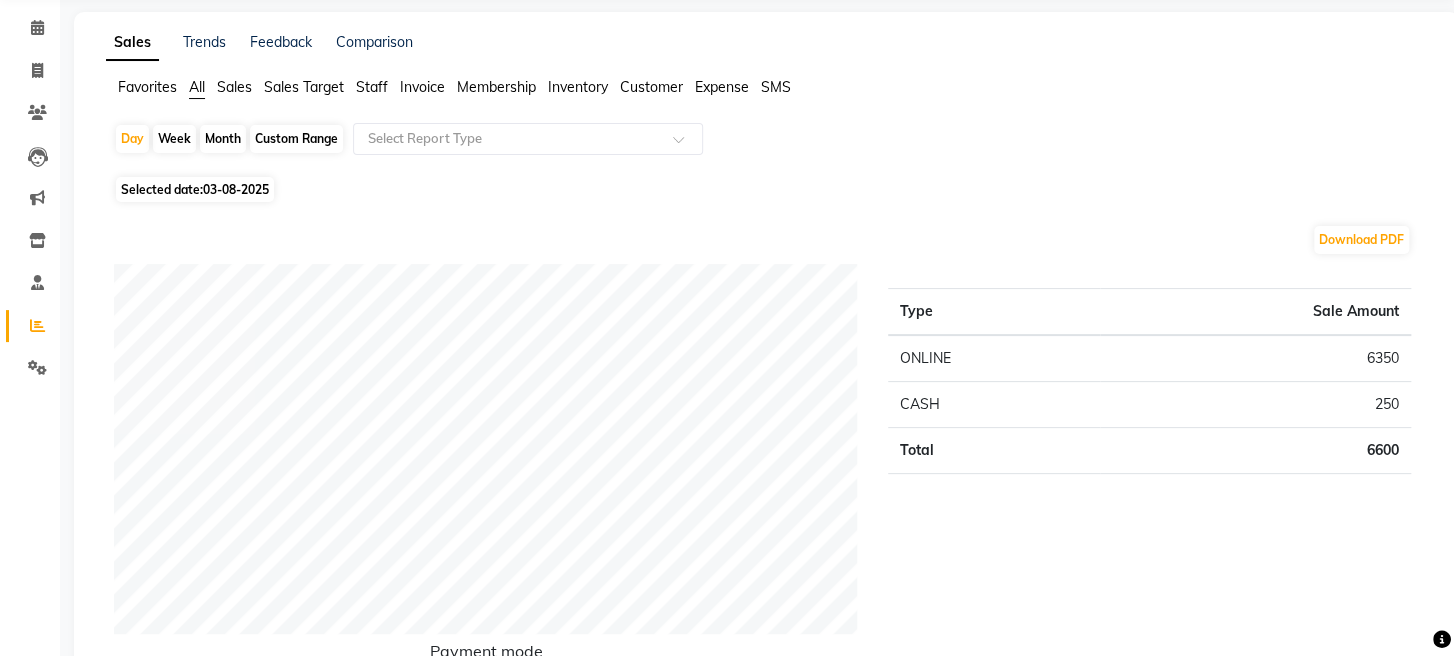 scroll, scrollTop: 0, scrollLeft: 0, axis: both 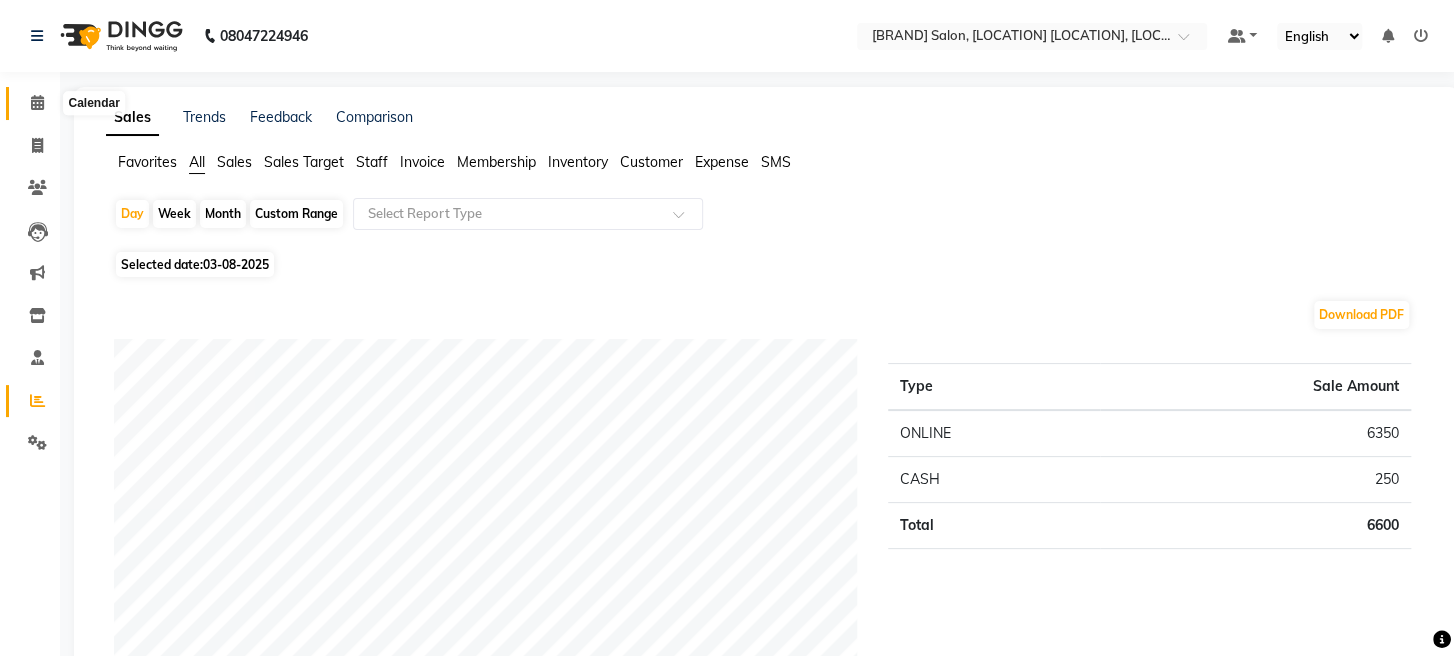 click 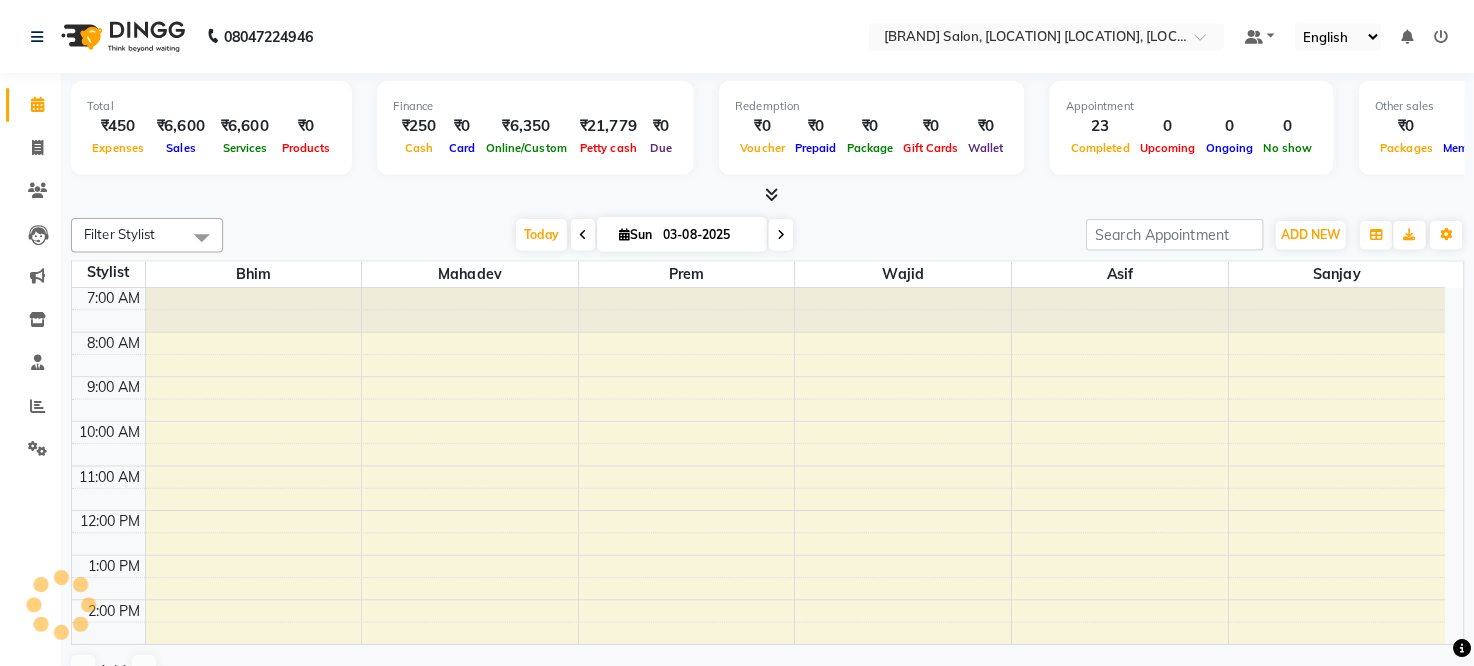 scroll, scrollTop: 304, scrollLeft: 0, axis: vertical 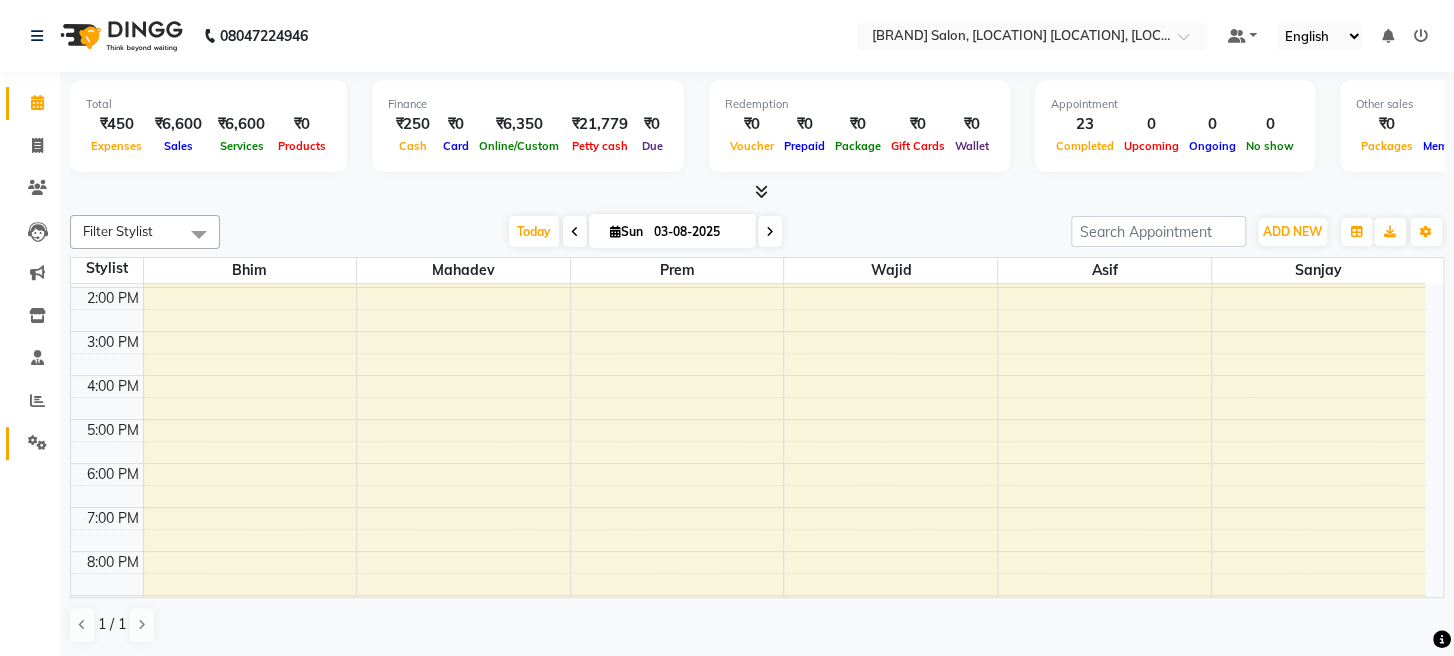 click on "Settings" 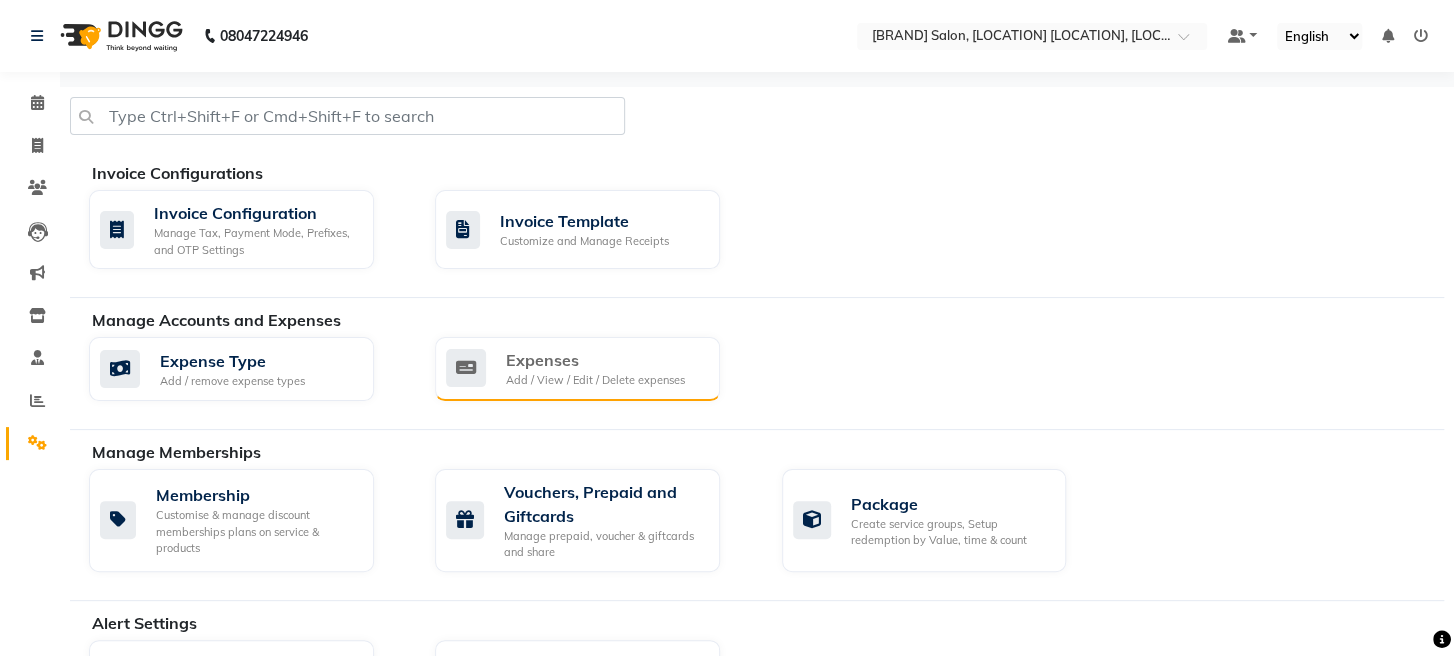 click on "Expenses Add / View / Edit / Delete expenses" 